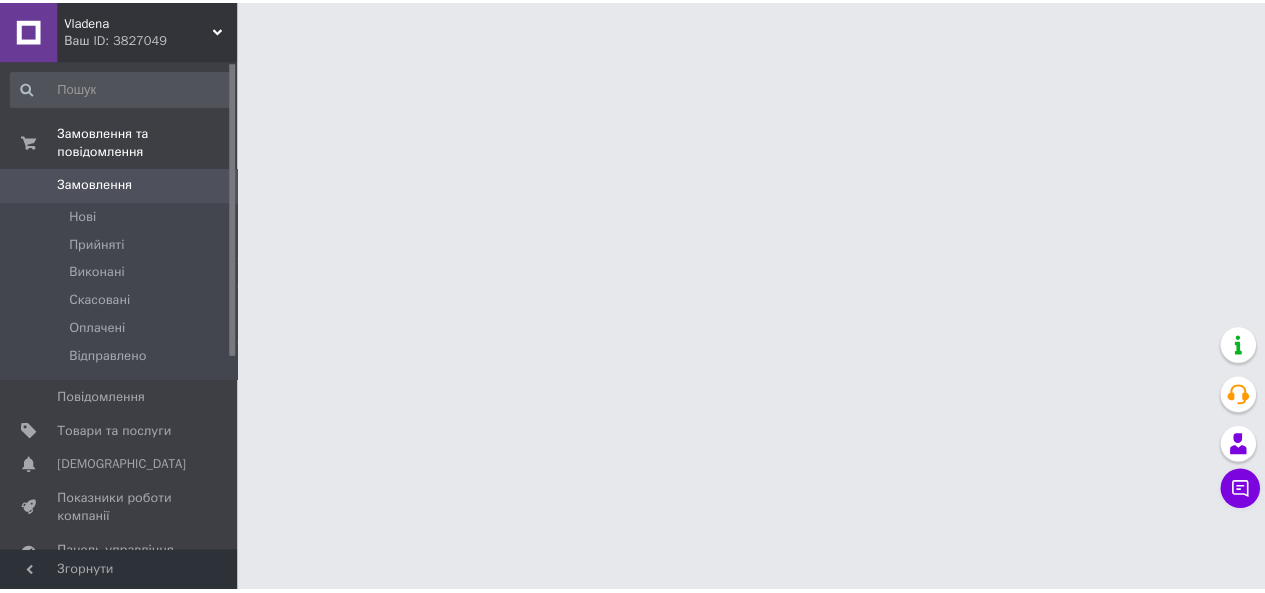 scroll, scrollTop: 0, scrollLeft: 0, axis: both 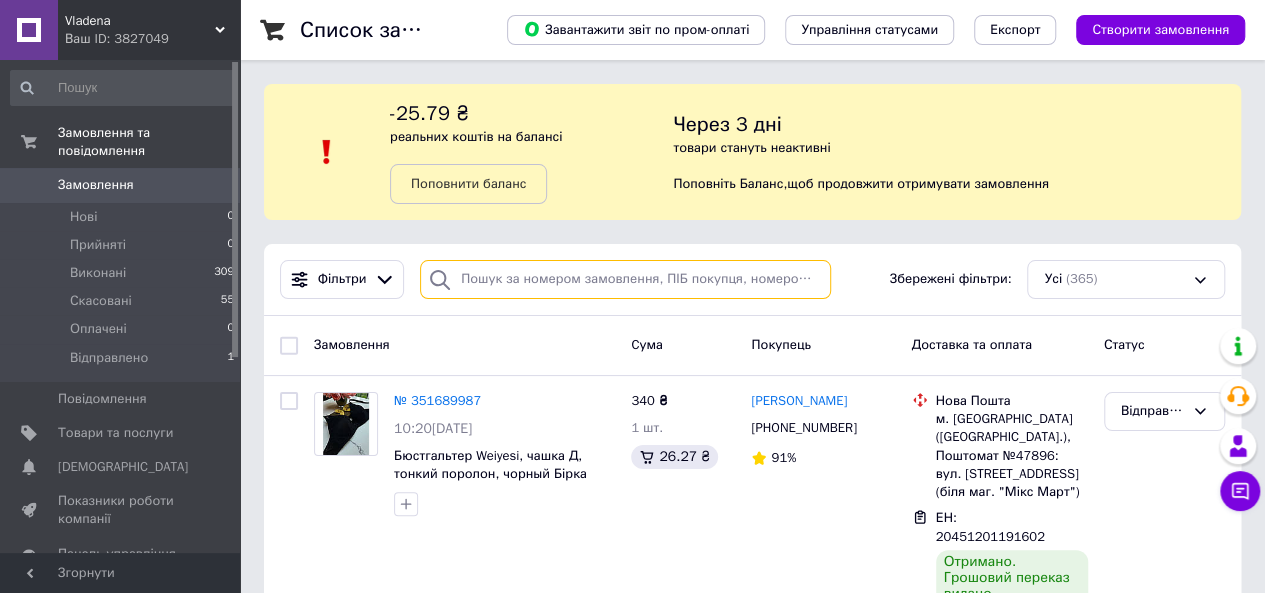 click at bounding box center (625, 279) 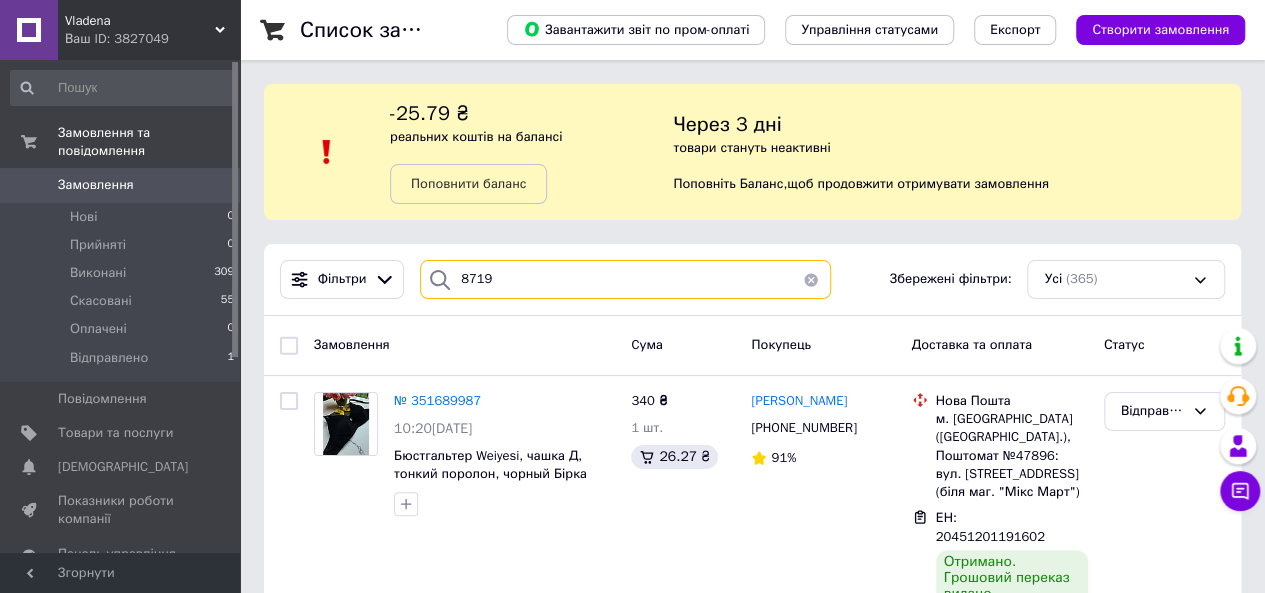 type on "8719" 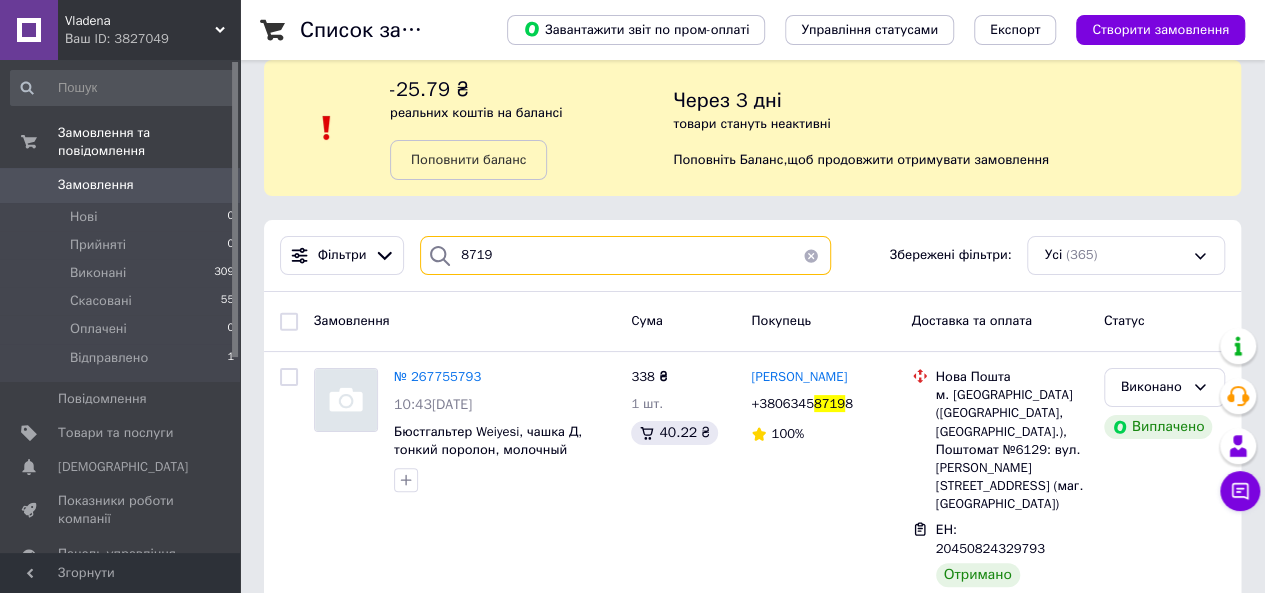 scroll, scrollTop: 46, scrollLeft: 0, axis: vertical 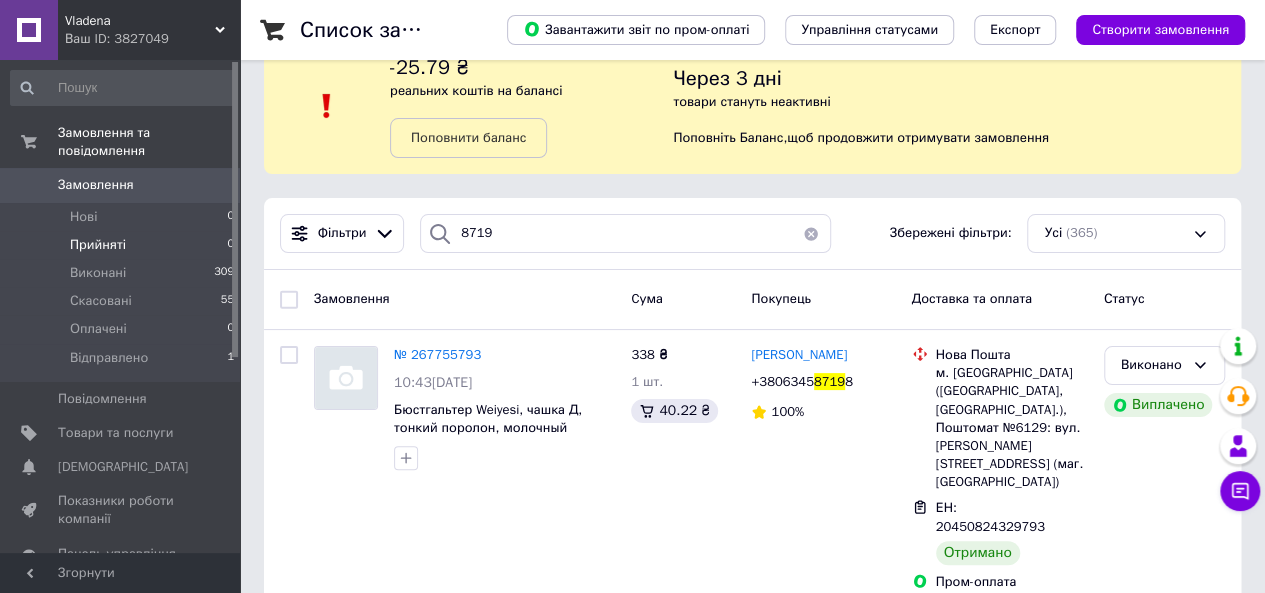 click on "Прийняті" at bounding box center (98, 245) 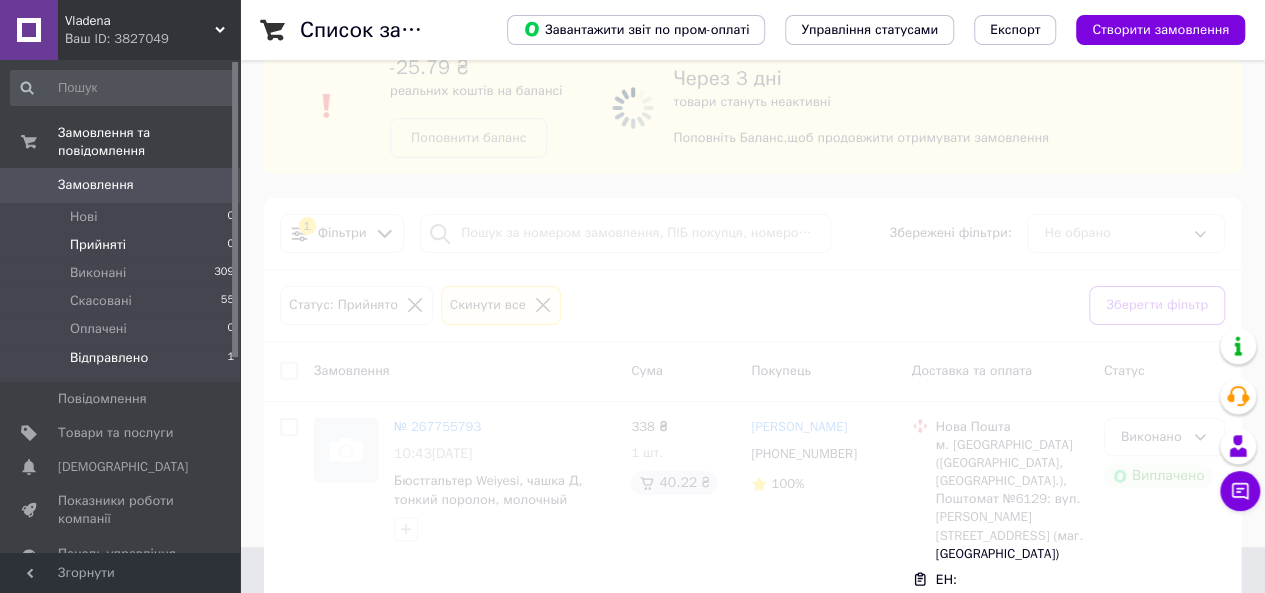 scroll, scrollTop: 0, scrollLeft: 0, axis: both 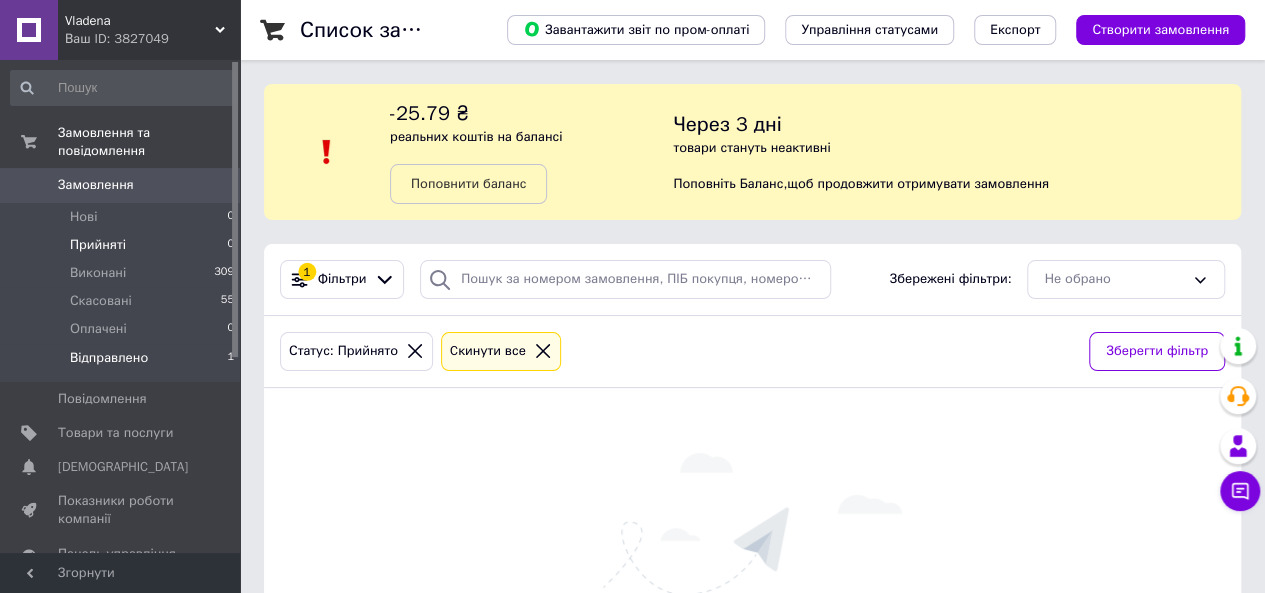 click on "Відправлено" at bounding box center (109, 358) 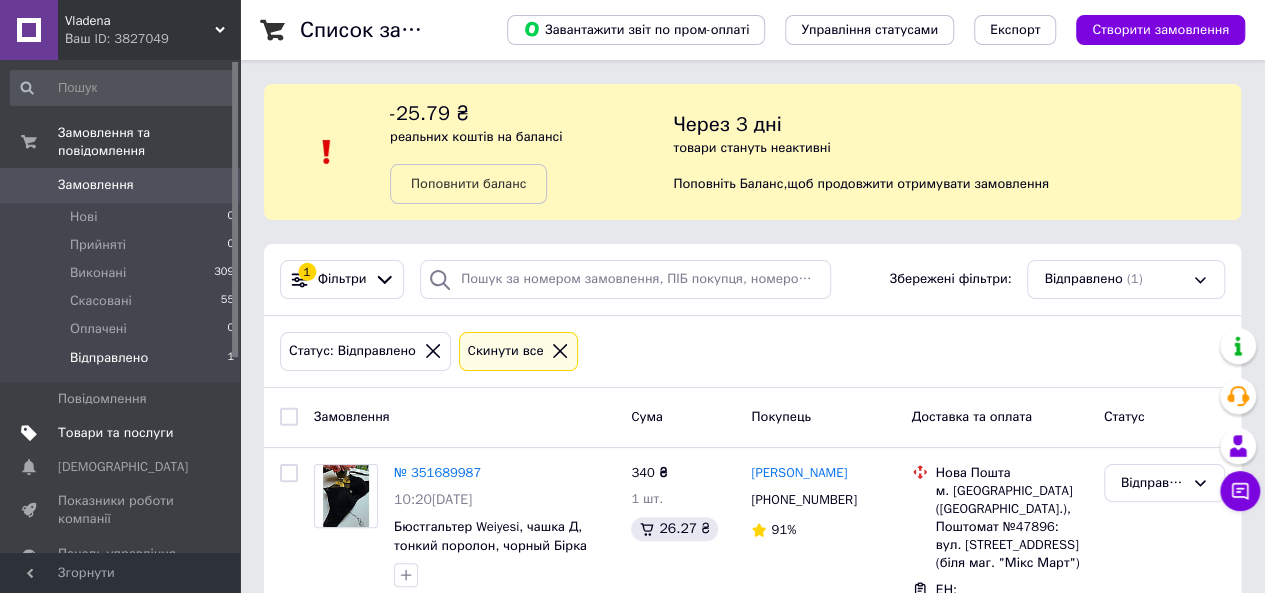 click on "Товари та послуги" at bounding box center [115, 433] 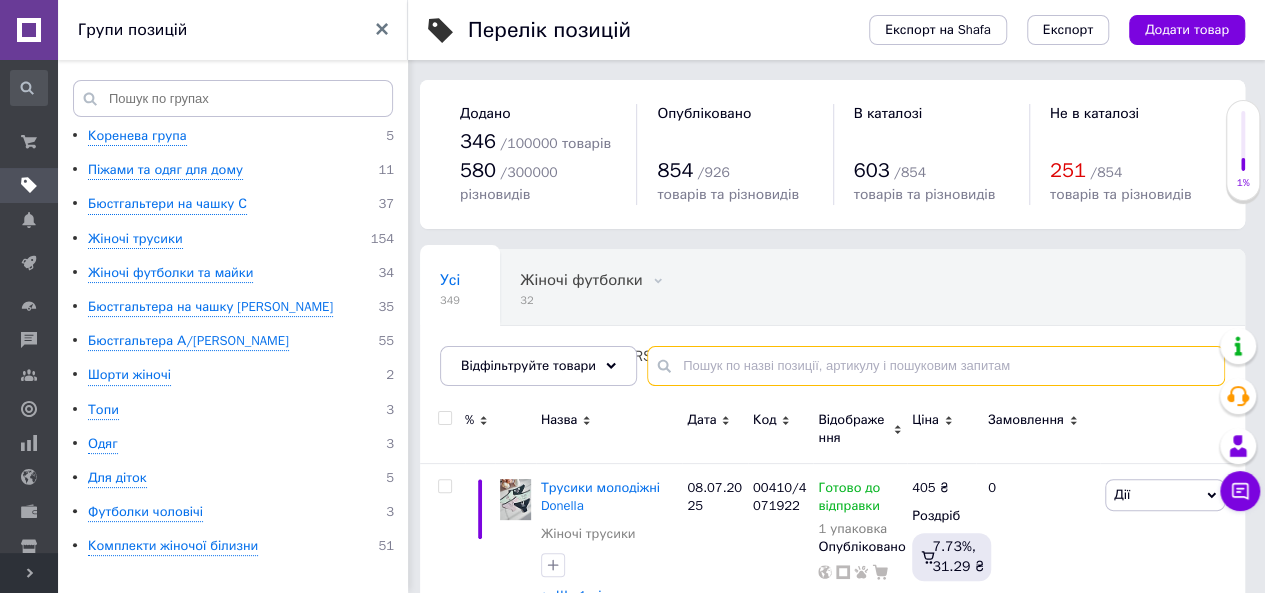 click at bounding box center [936, 366] 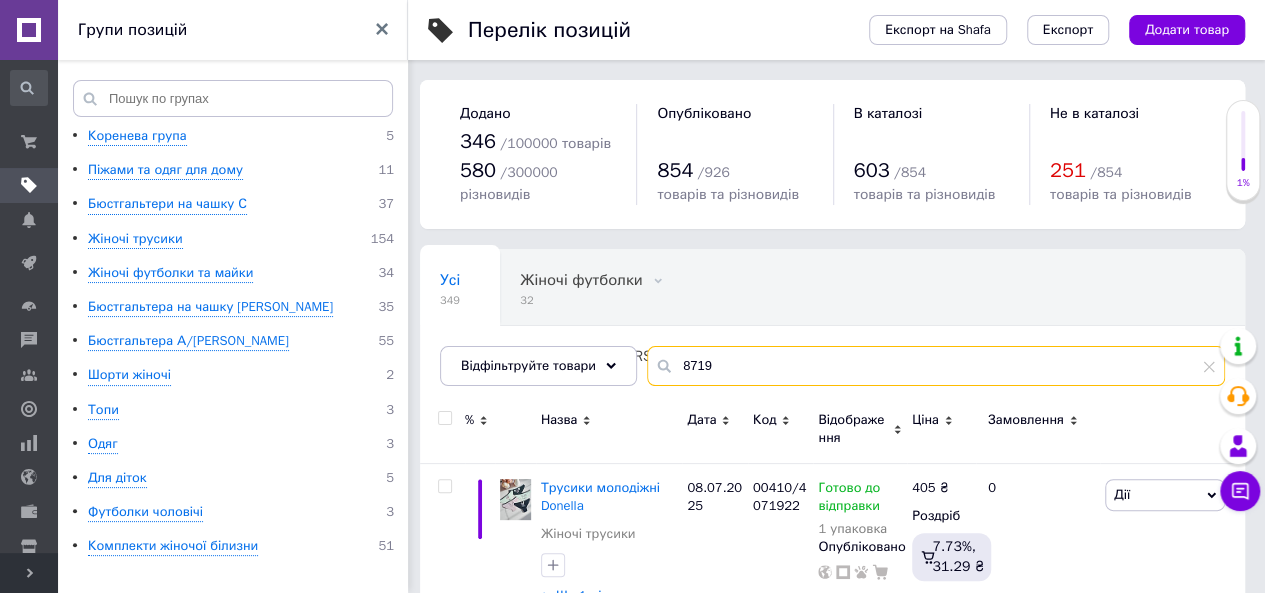 type on "8719" 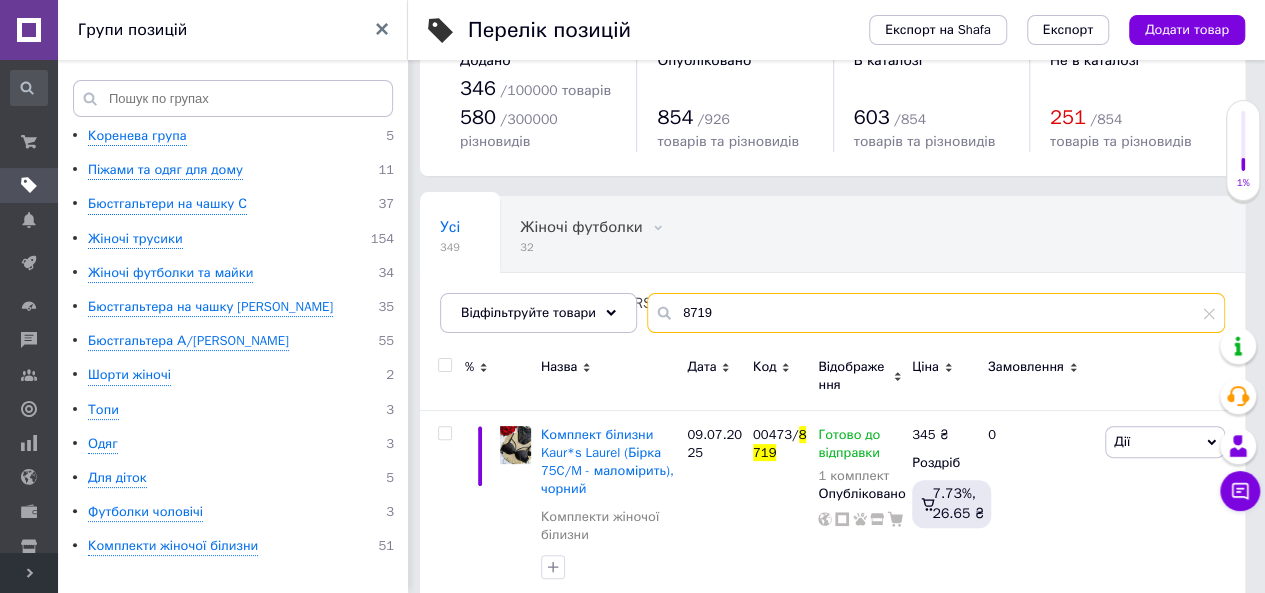 scroll, scrollTop: 82, scrollLeft: 0, axis: vertical 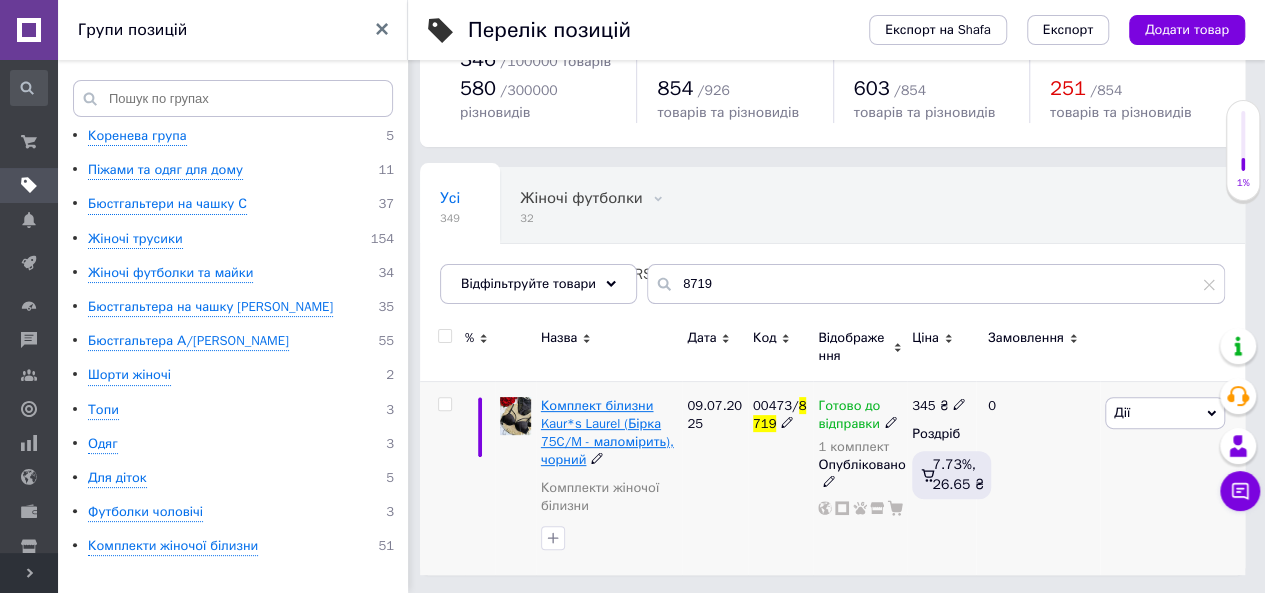 click on "Комплект білизни Kaur*s Laurel (Бірка 75C/M - маломірить), чорний" at bounding box center (607, 433) 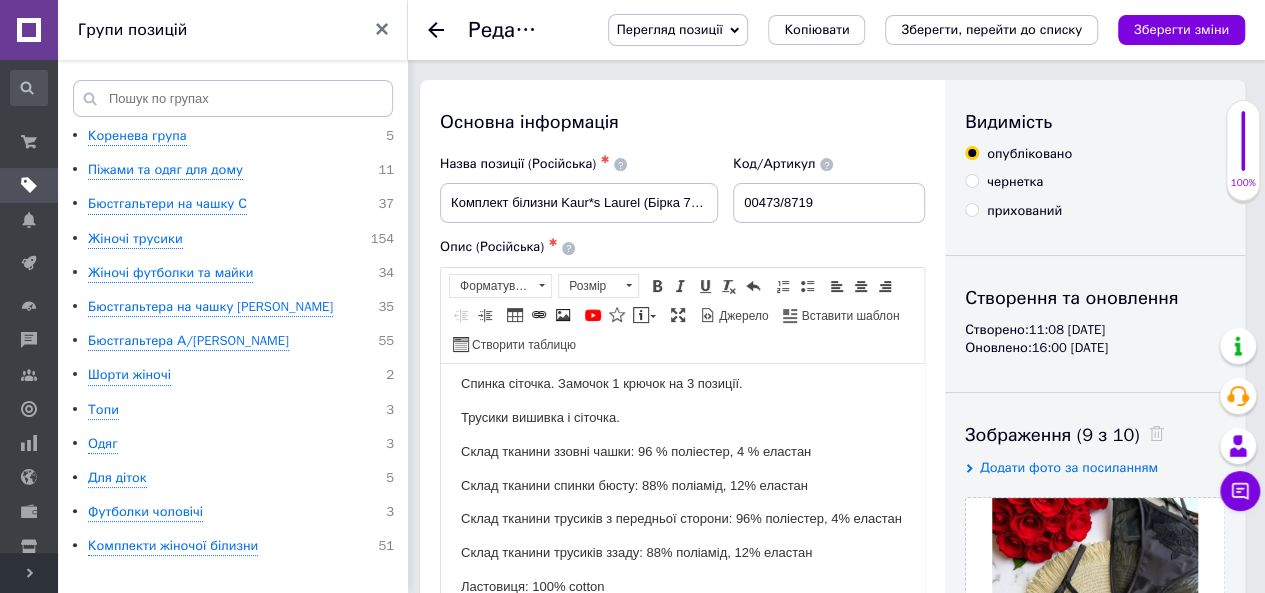 scroll, scrollTop: 0, scrollLeft: 0, axis: both 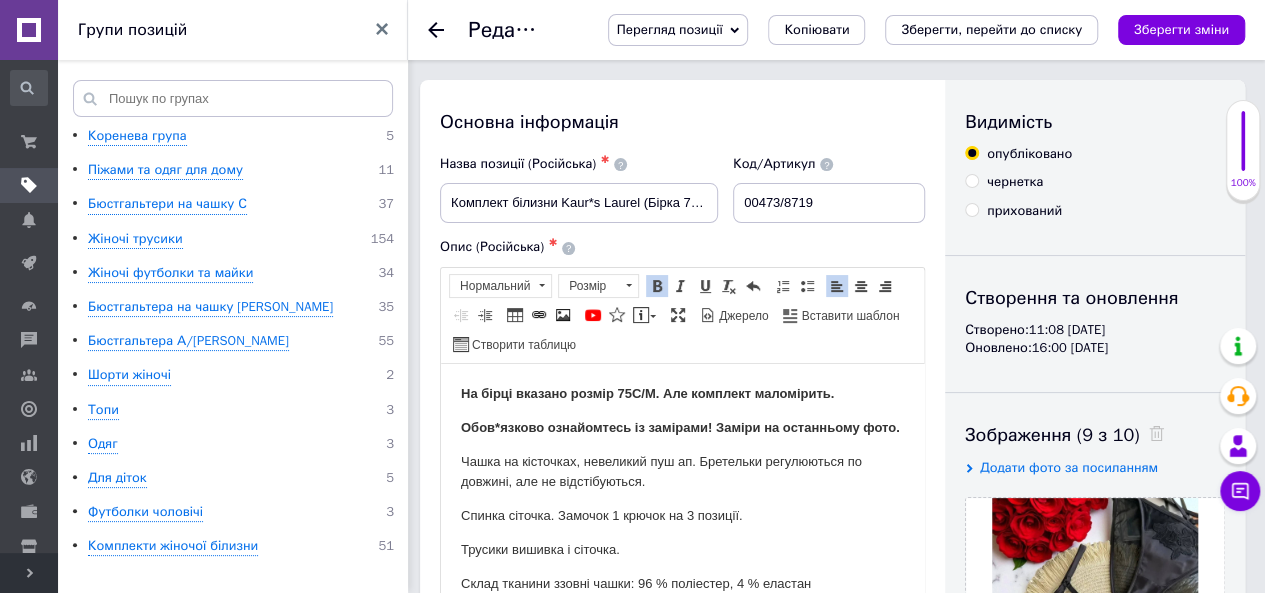 click on "На бірці вказано розмір 75С/М. Але комплект маломірить." at bounding box center [682, 393] 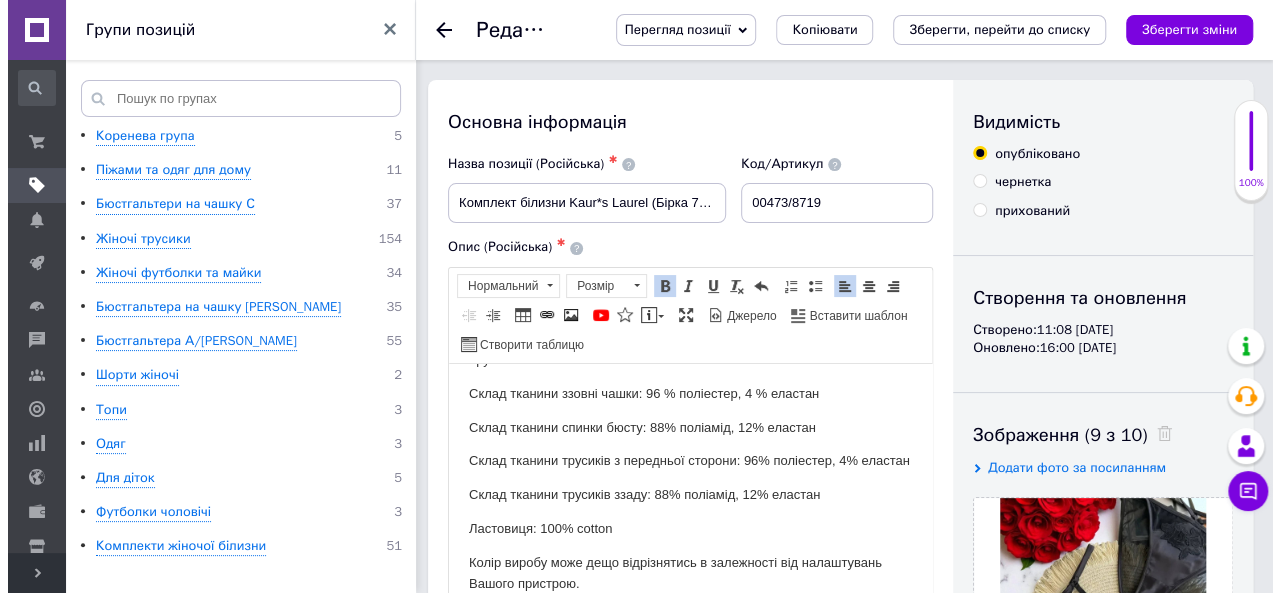 scroll, scrollTop: 300, scrollLeft: 0, axis: vertical 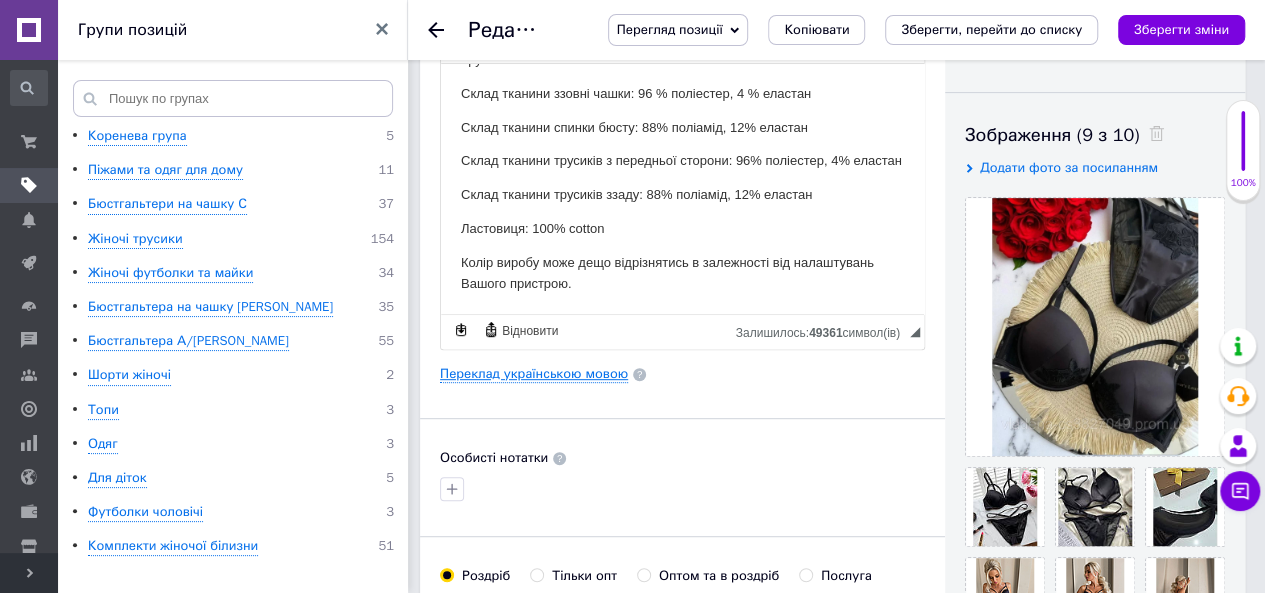 click on "Переклад українською мовою" at bounding box center (534, 374) 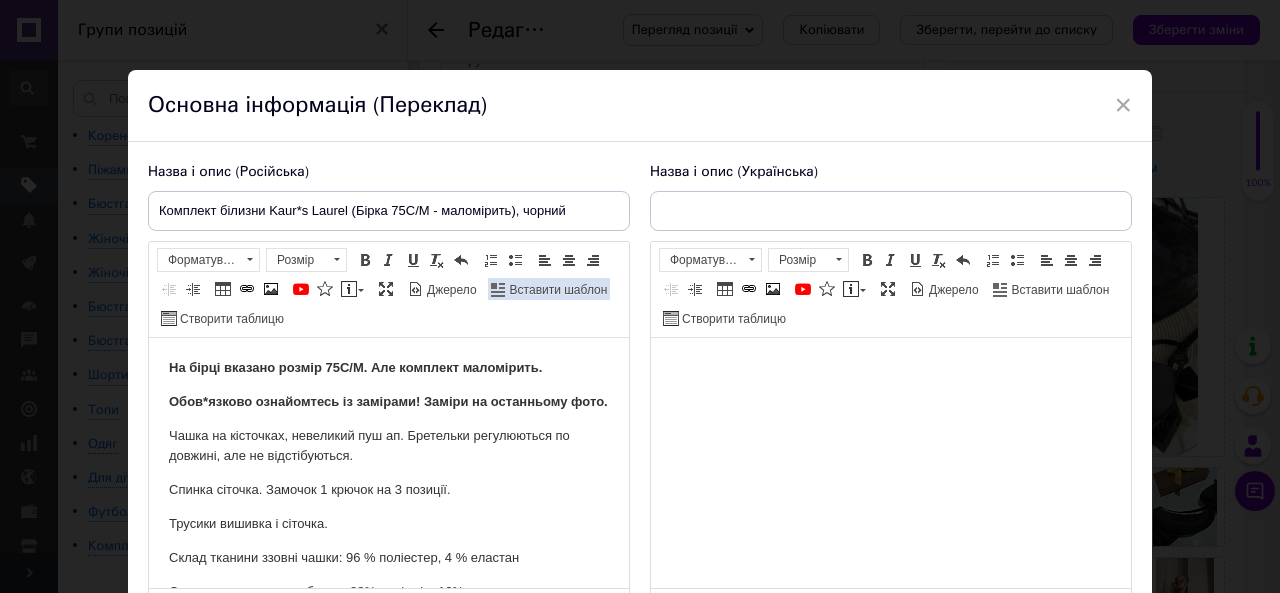 scroll, scrollTop: 0, scrollLeft: 0, axis: both 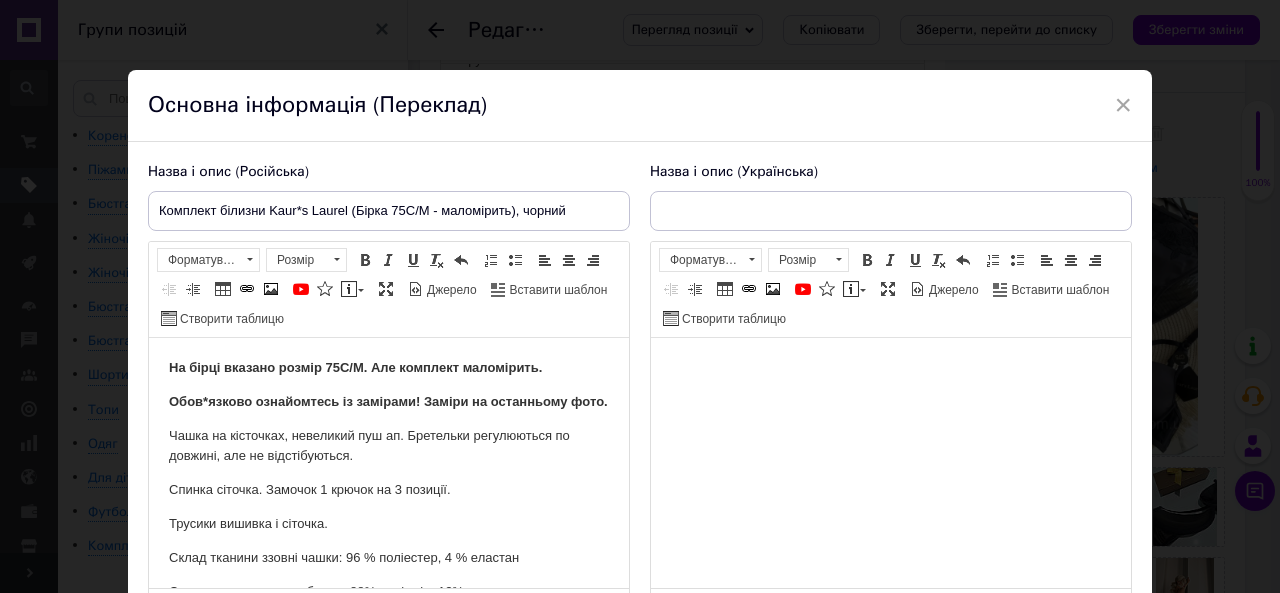 type on "Комплект білизни Kaur*s Laurel, (Бірка 75C/M - маломірить),  чорний" 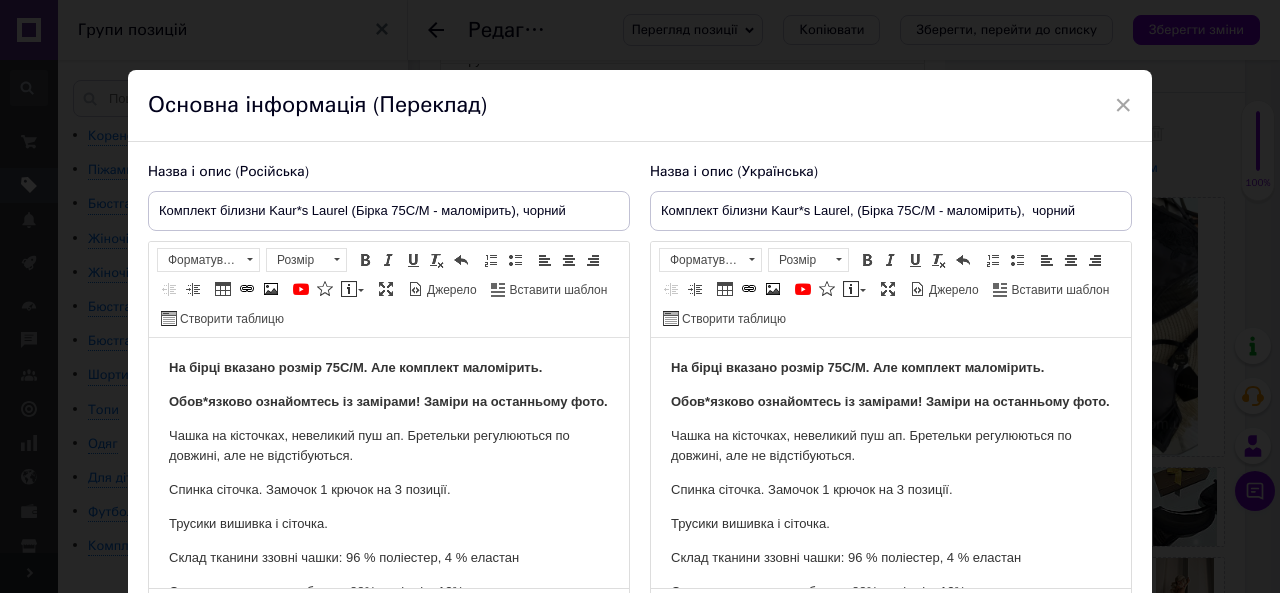 click on "На бірці вказано розмір 75С/М. Але комплект маломірить." at bounding box center (389, 368) 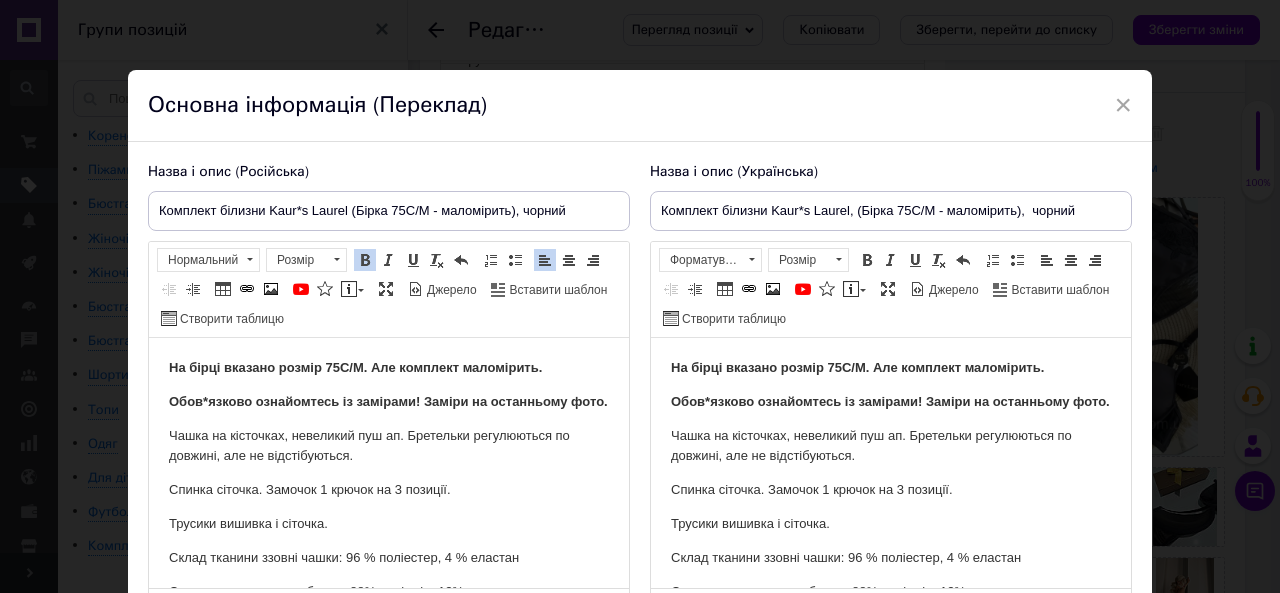 type 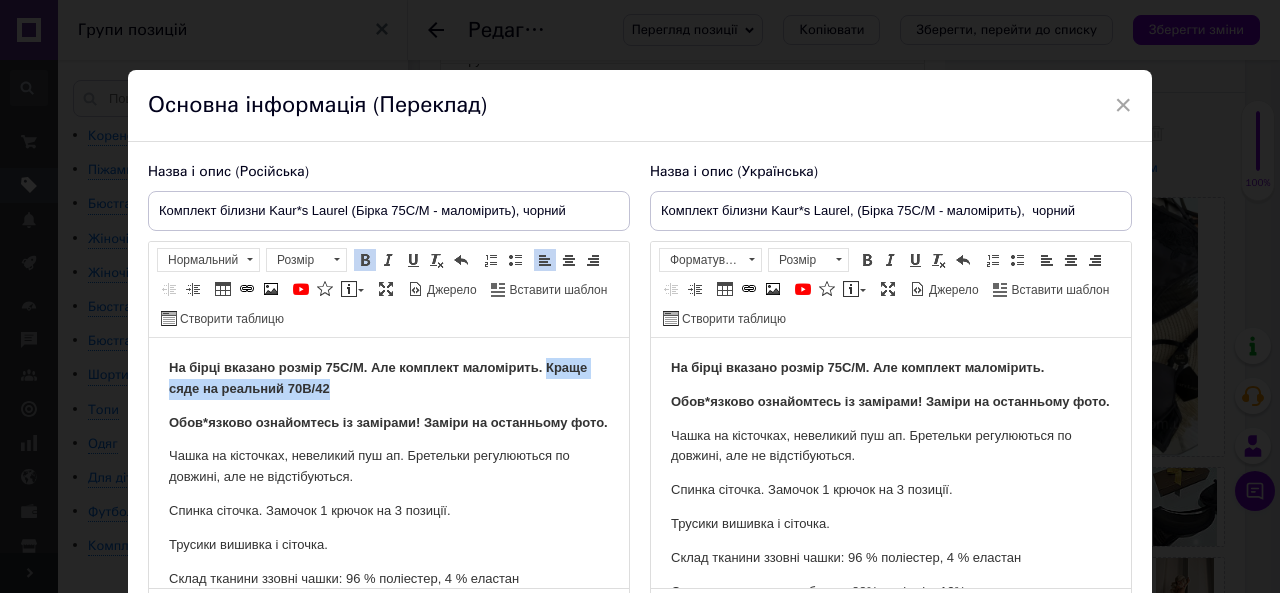 drag, startPoint x: 545, startPoint y: 368, endPoint x: 586, endPoint y: 383, distance: 43.65776 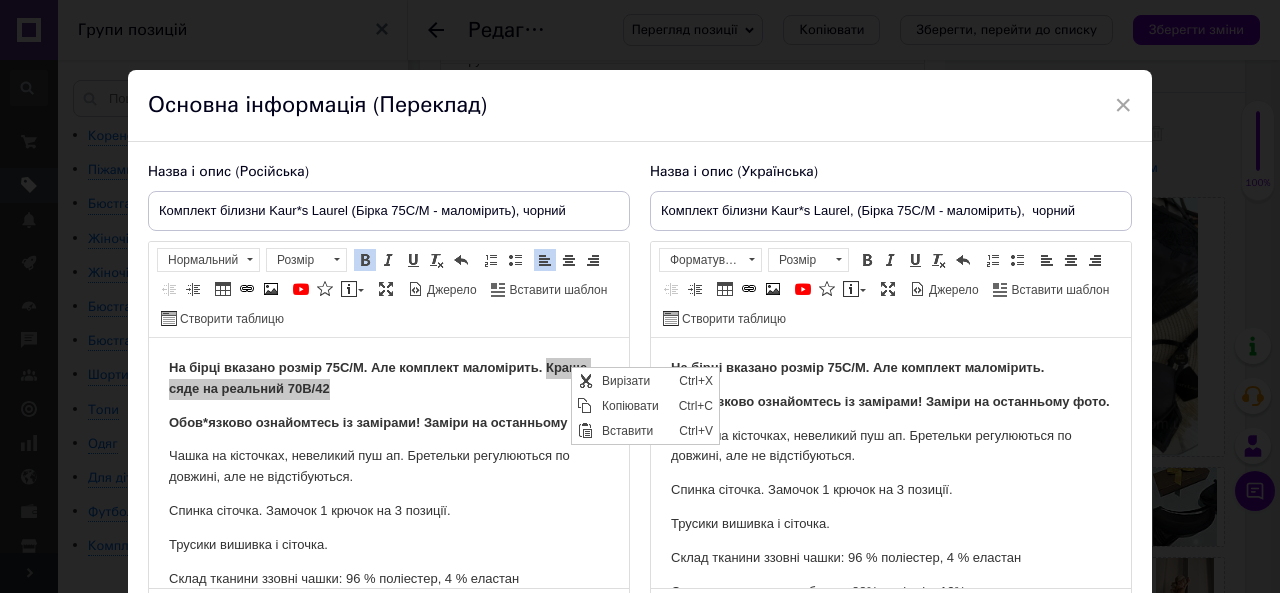 scroll, scrollTop: 0, scrollLeft: 0, axis: both 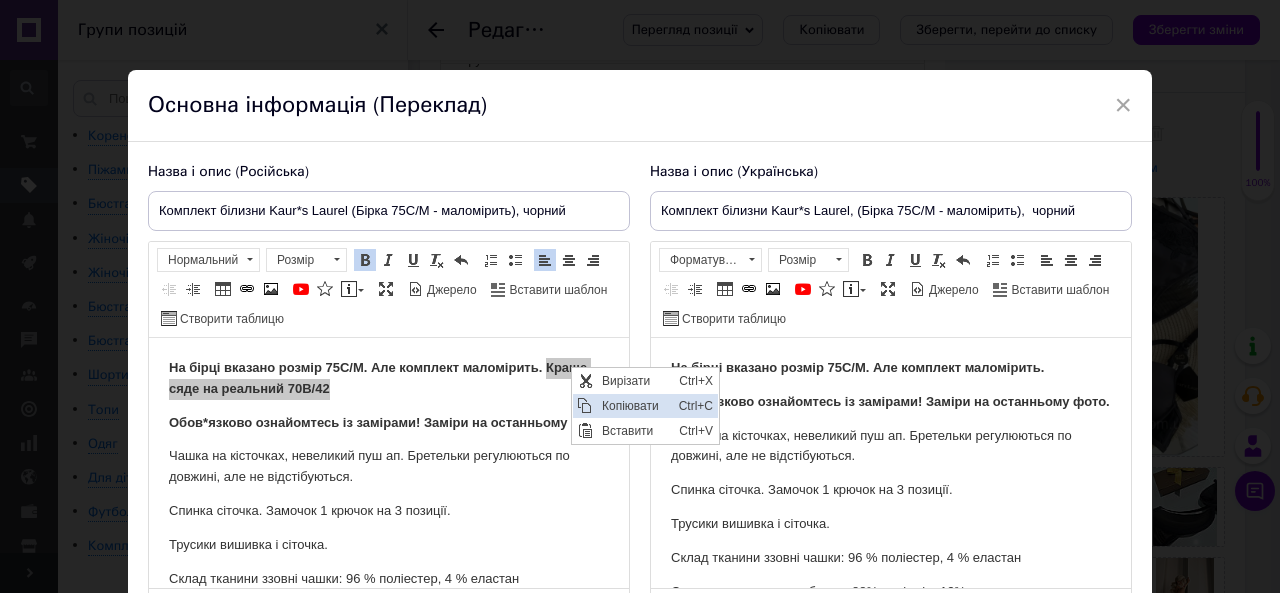 click on "Копіювати" at bounding box center (635, 405) 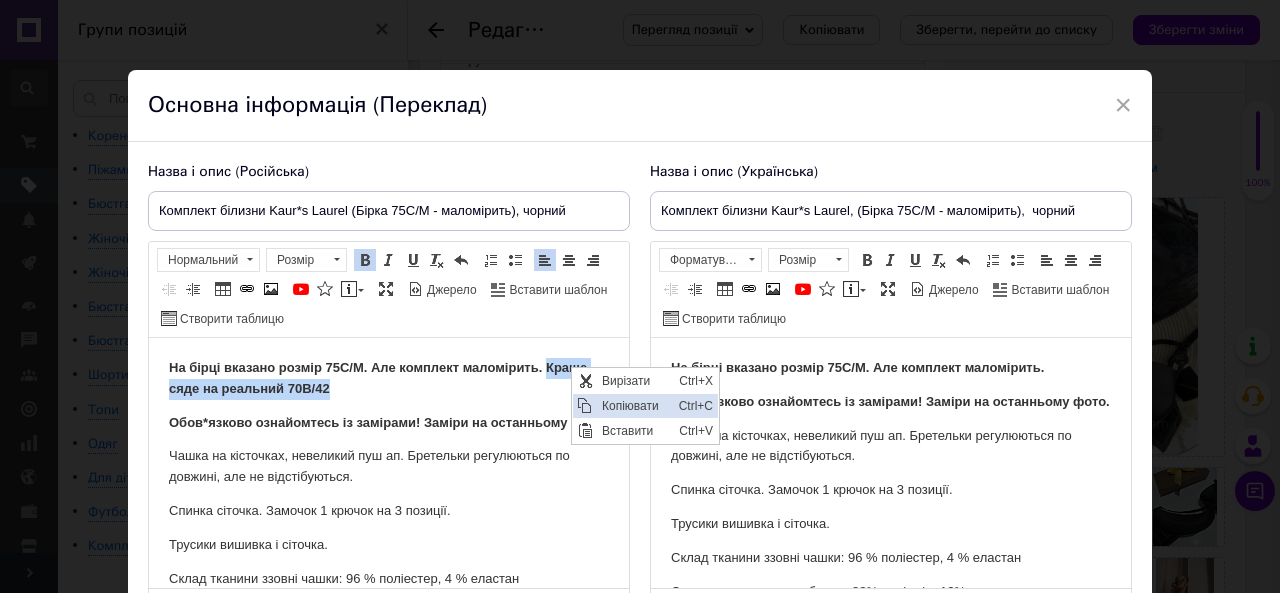copy on "Краще сяде на реальний 70В/42" 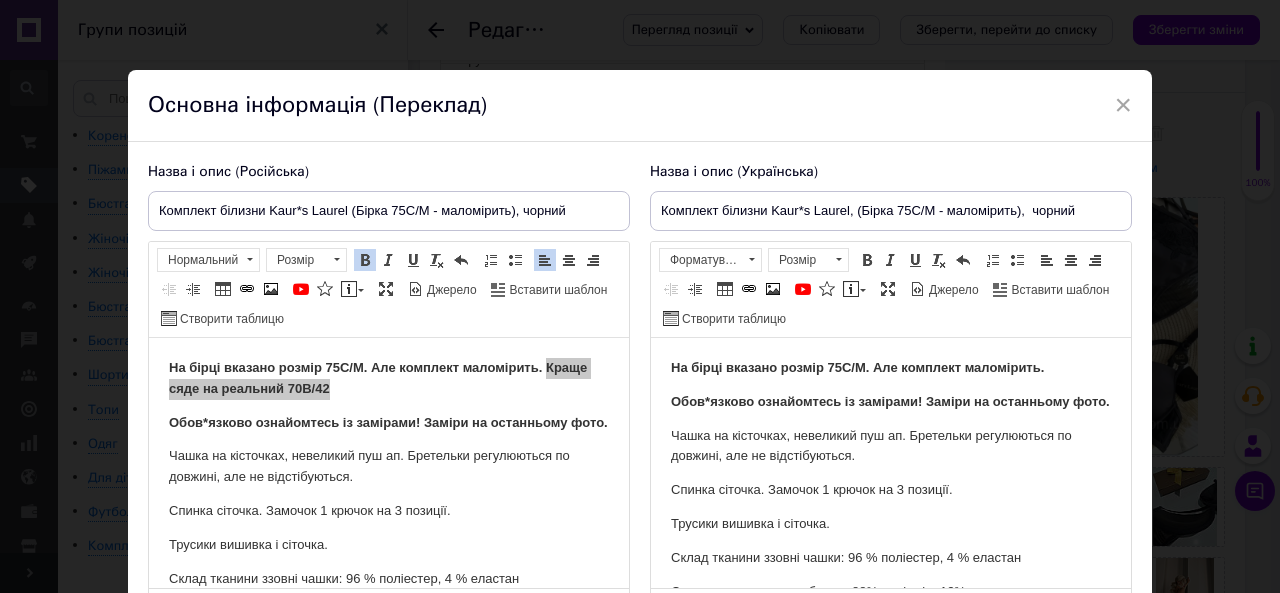 click on "На бірці вказано розмір 75С/М. Але комплект маломірить." at bounding box center (891, 368) 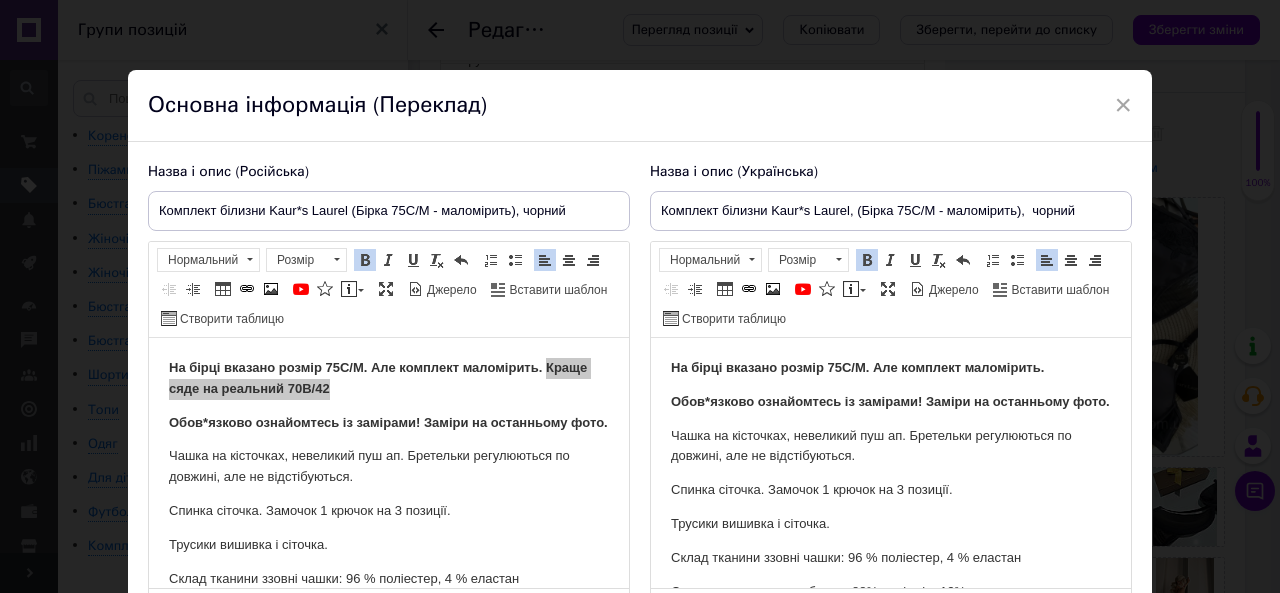 type 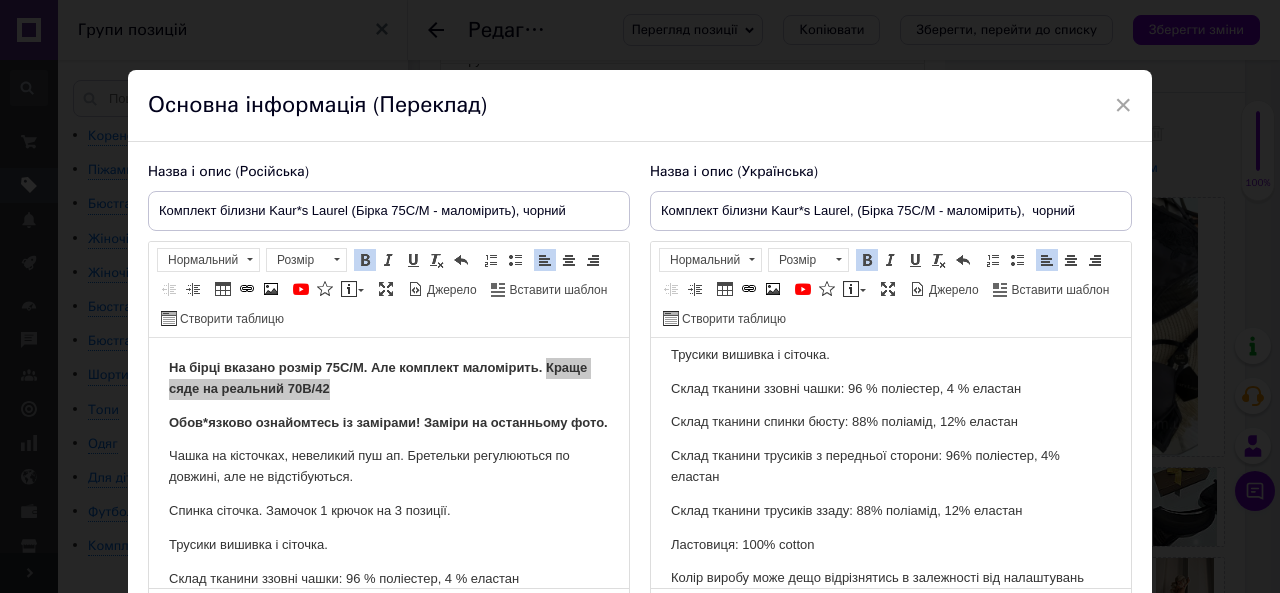 scroll, scrollTop: 252, scrollLeft: 0, axis: vertical 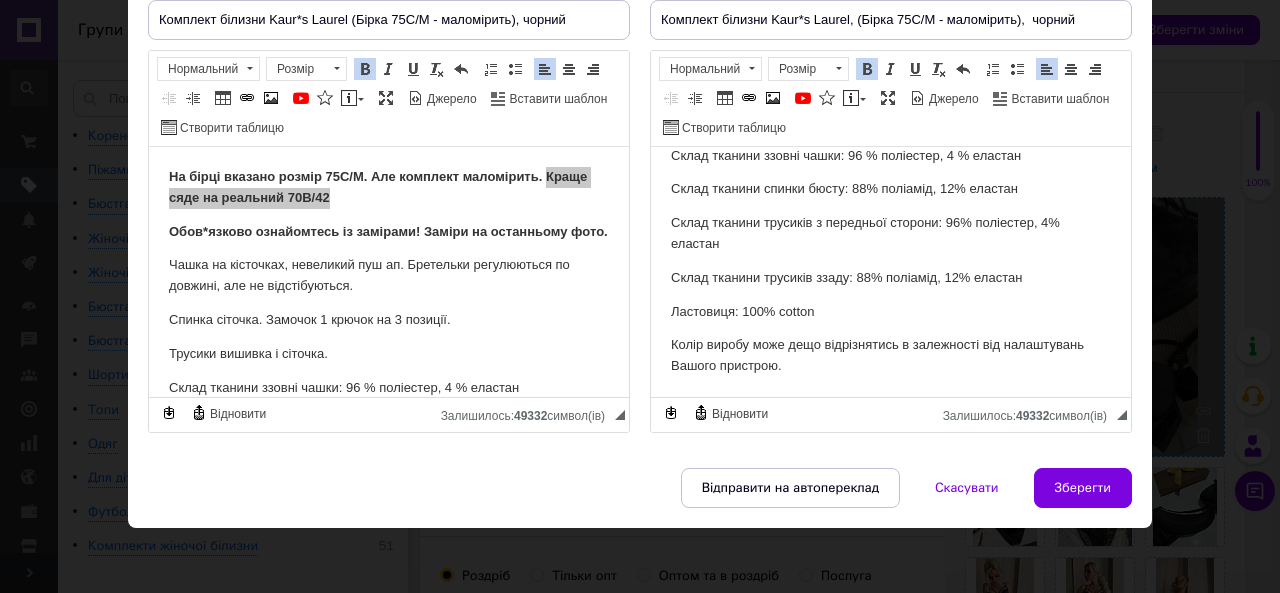 drag, startPoint x: 1078, startPoint y: 483, endPoint x: 1043, endPoint y: 449, distance: 48.79549 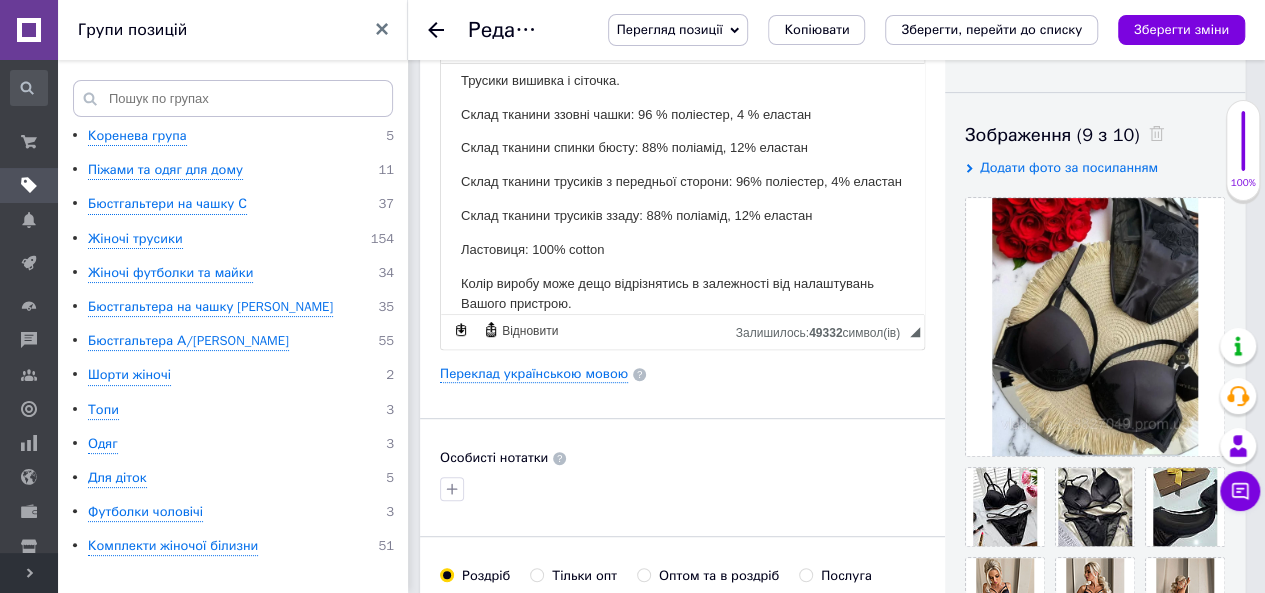 scroll, scrollTop: 106, scrollLeft: 0, axis: vertical 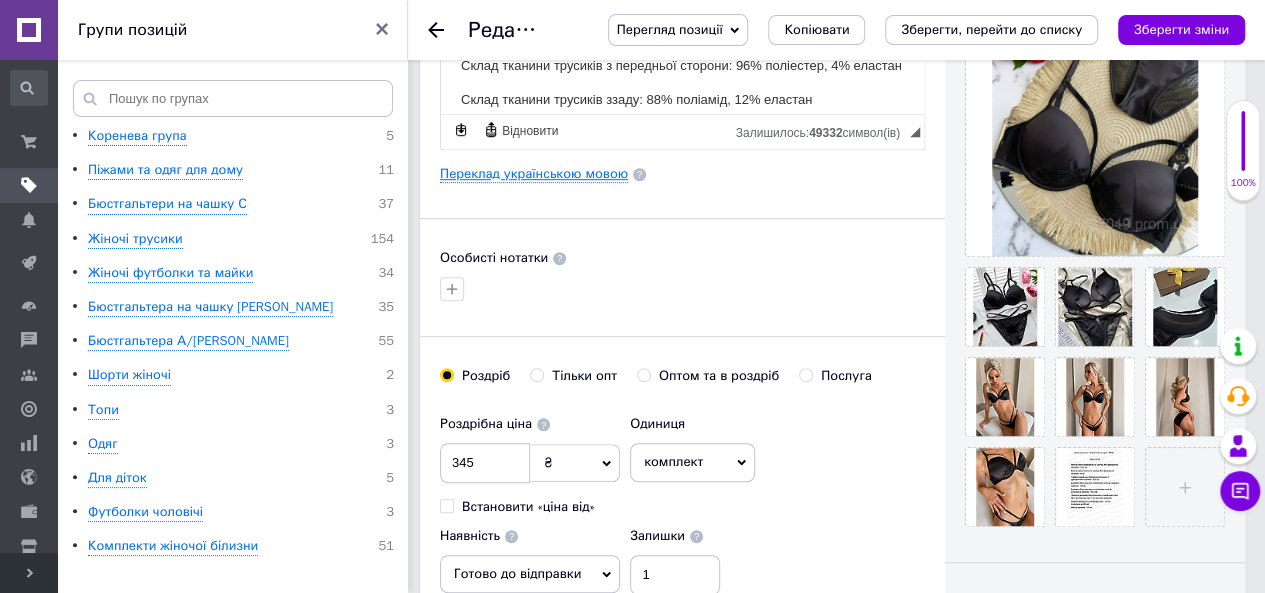 click on "Переклад українською мовою" at bounding box center [534, 174] 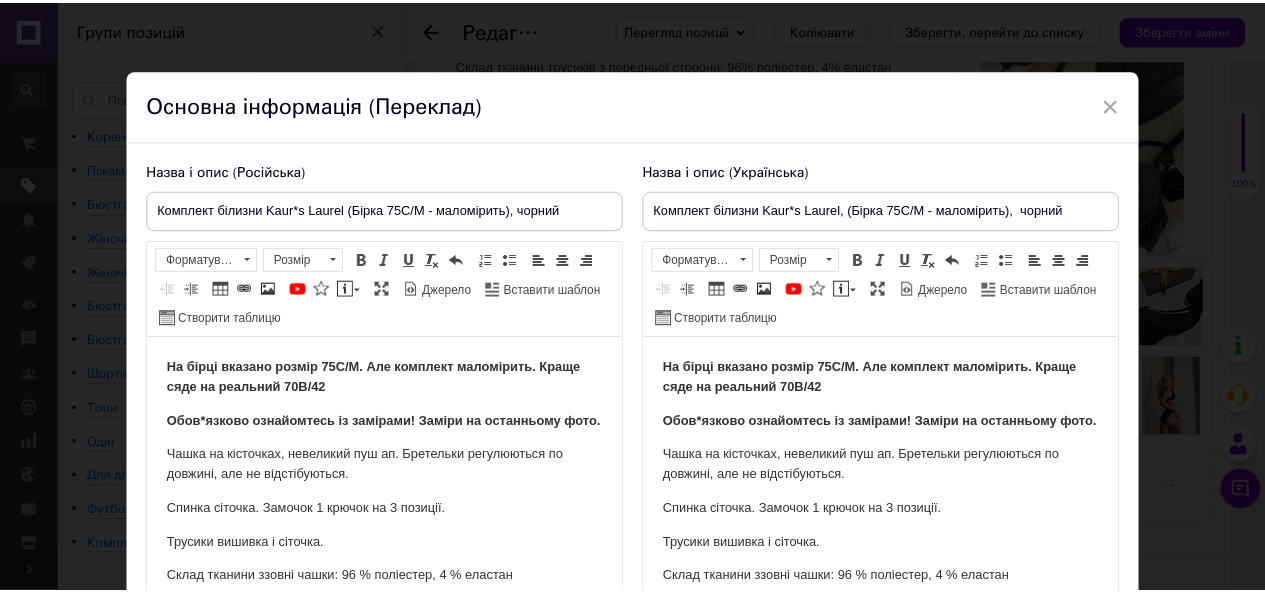 scroll, scrollTop: 0, scrollLeft: 0, axis: both 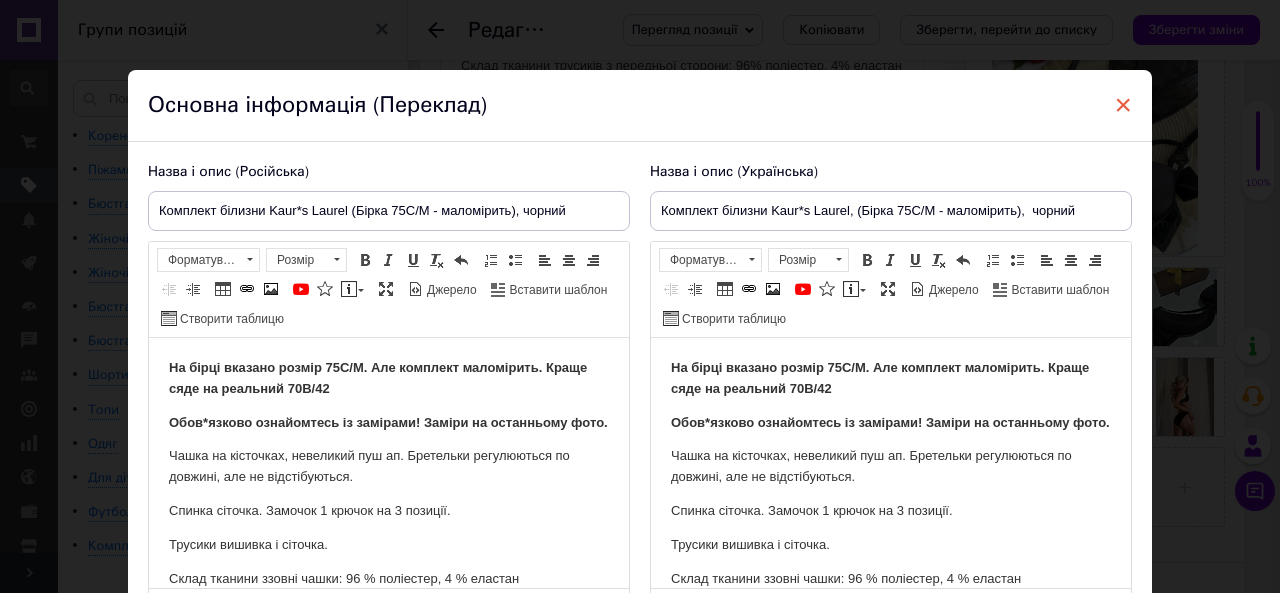 click on "×" at bounding box center [1123, 105] 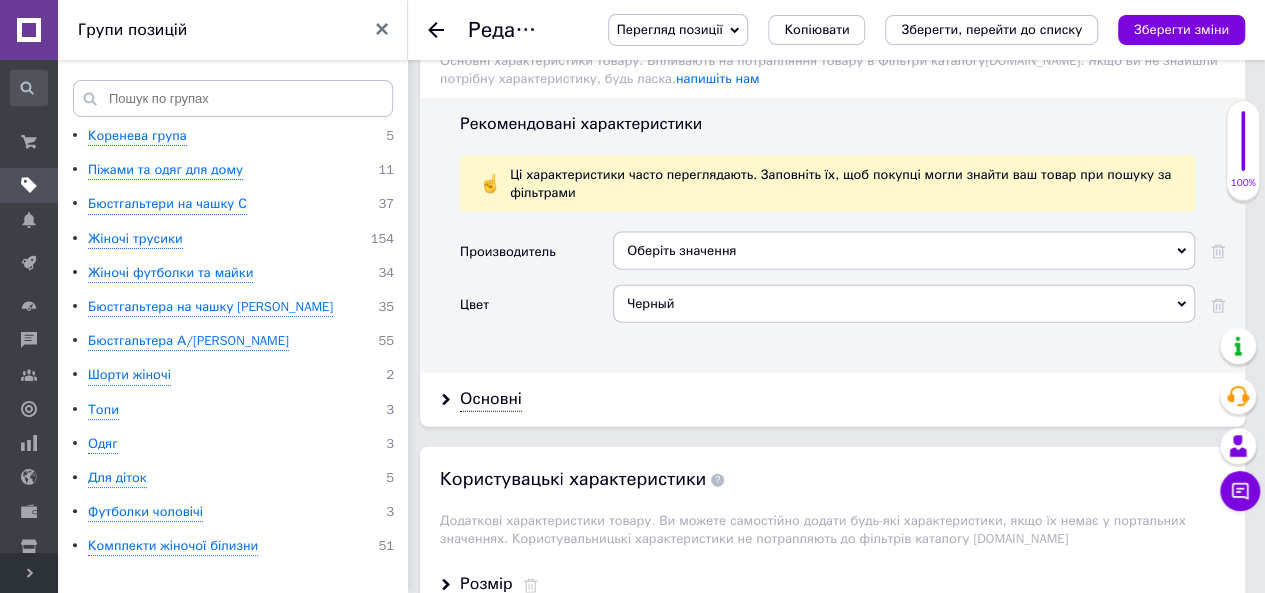 scroll, scrollTop: 2200, scrollLeft: 0, axis: vertical 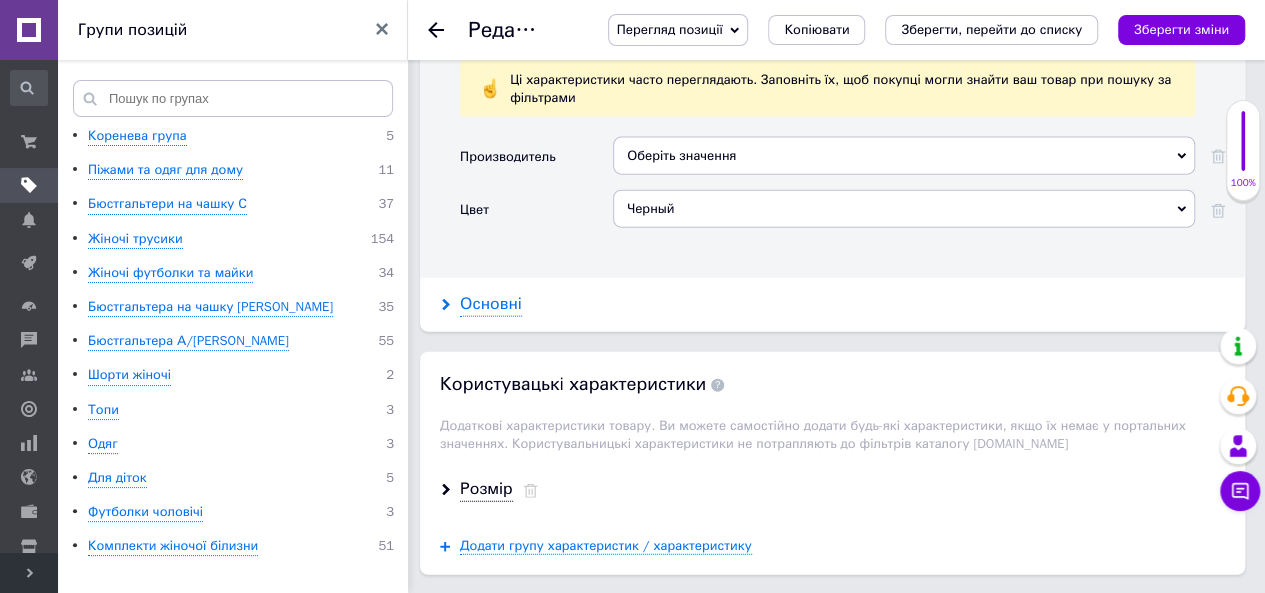 click on "Основні" at bounding box center [491, 304] 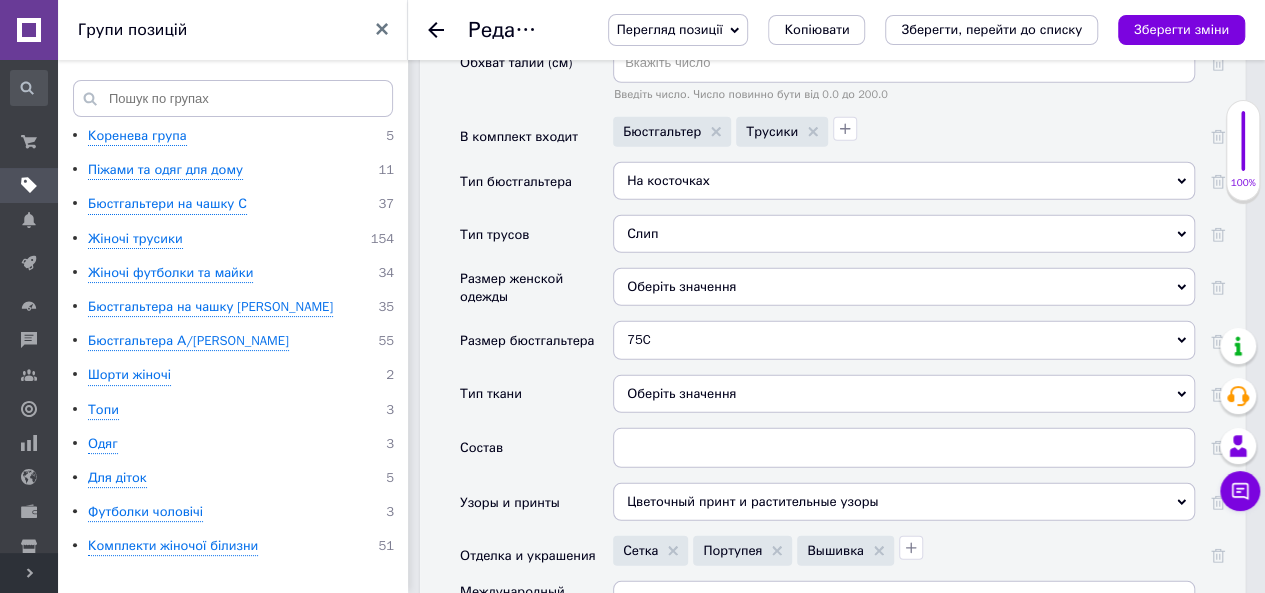 scroll, scrollTop: 2700, scrollLeft: 0, axis: vertical 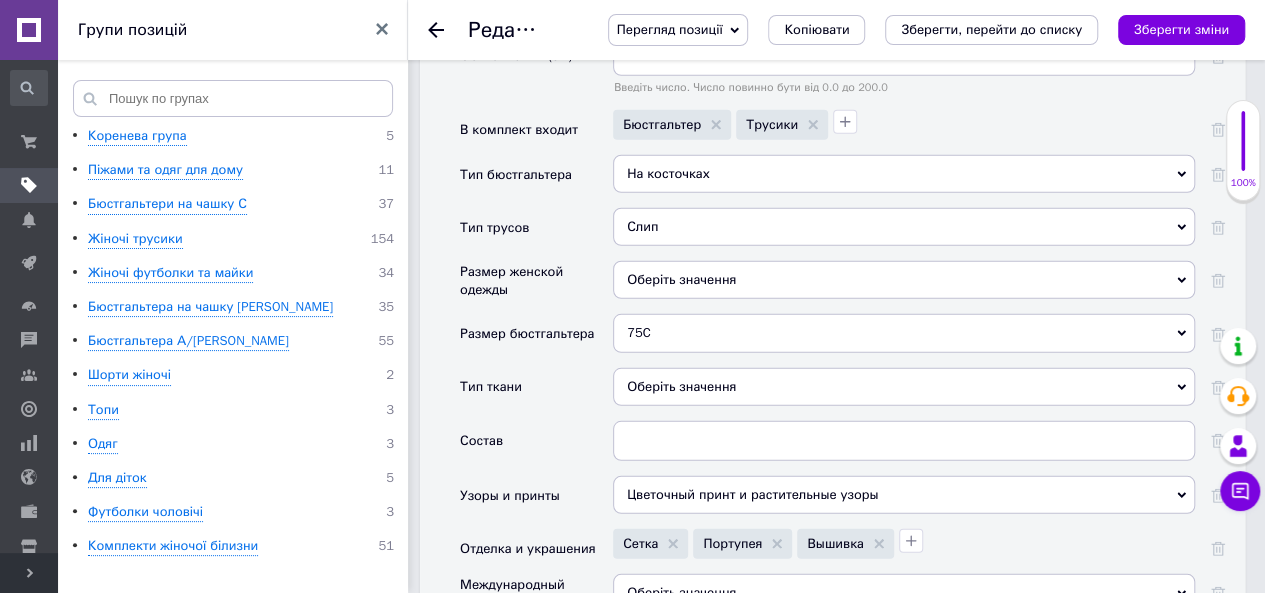 click on "75C" at bounding box center (904, 333) 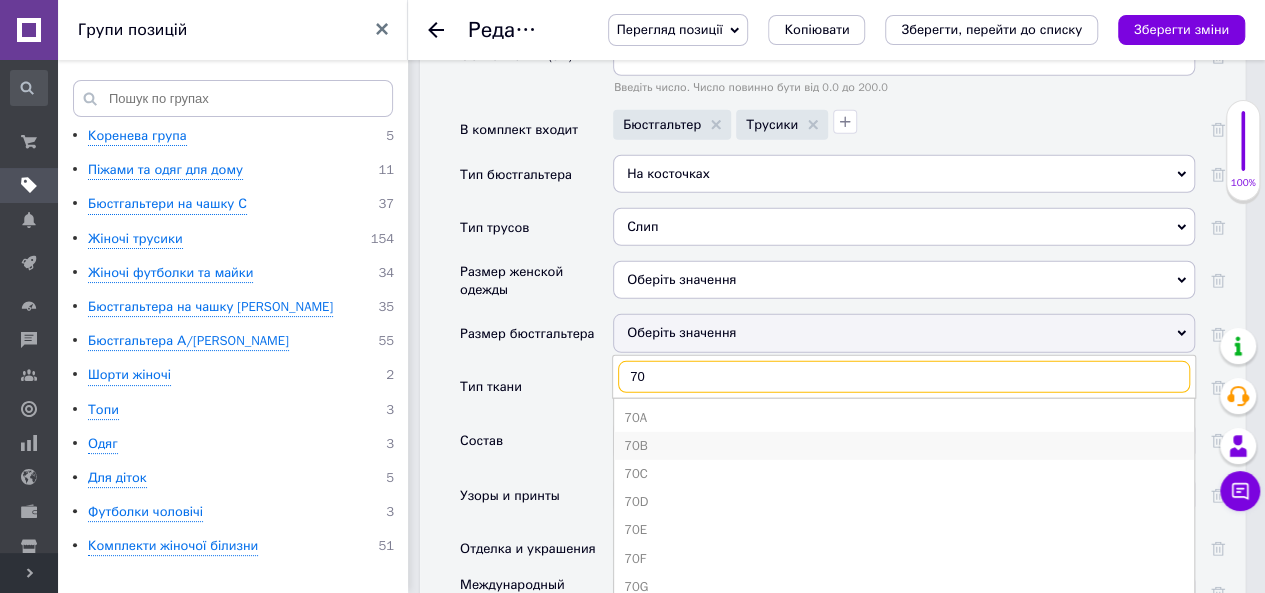 type on "70" 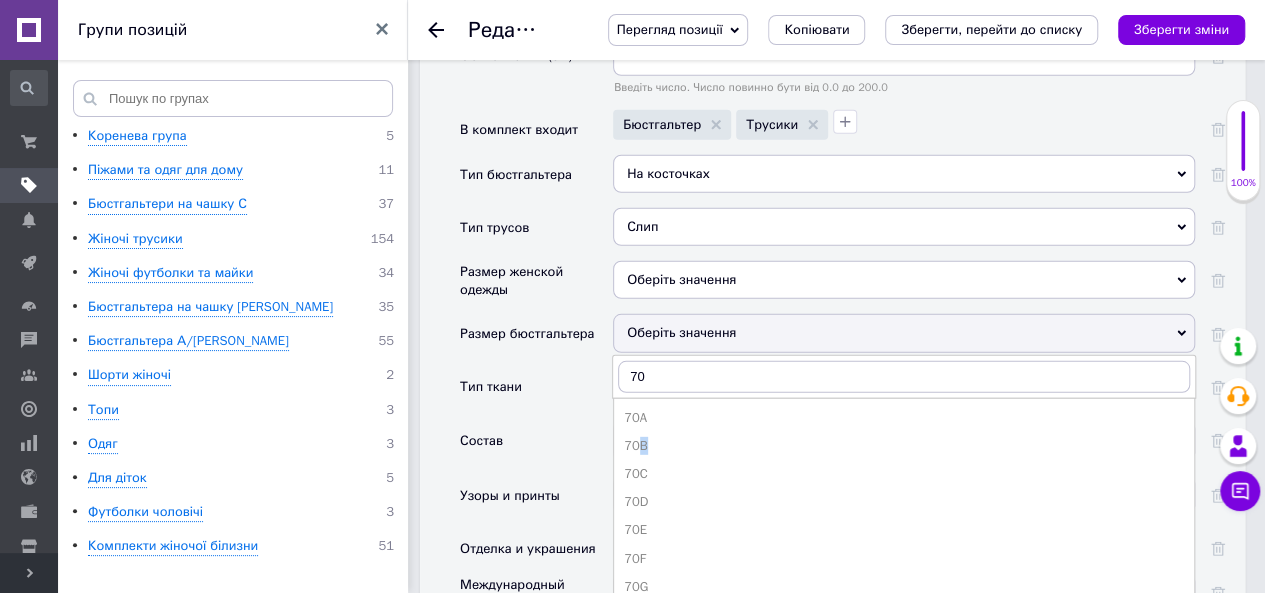 click on "70B" at bounding box center [904, 446] 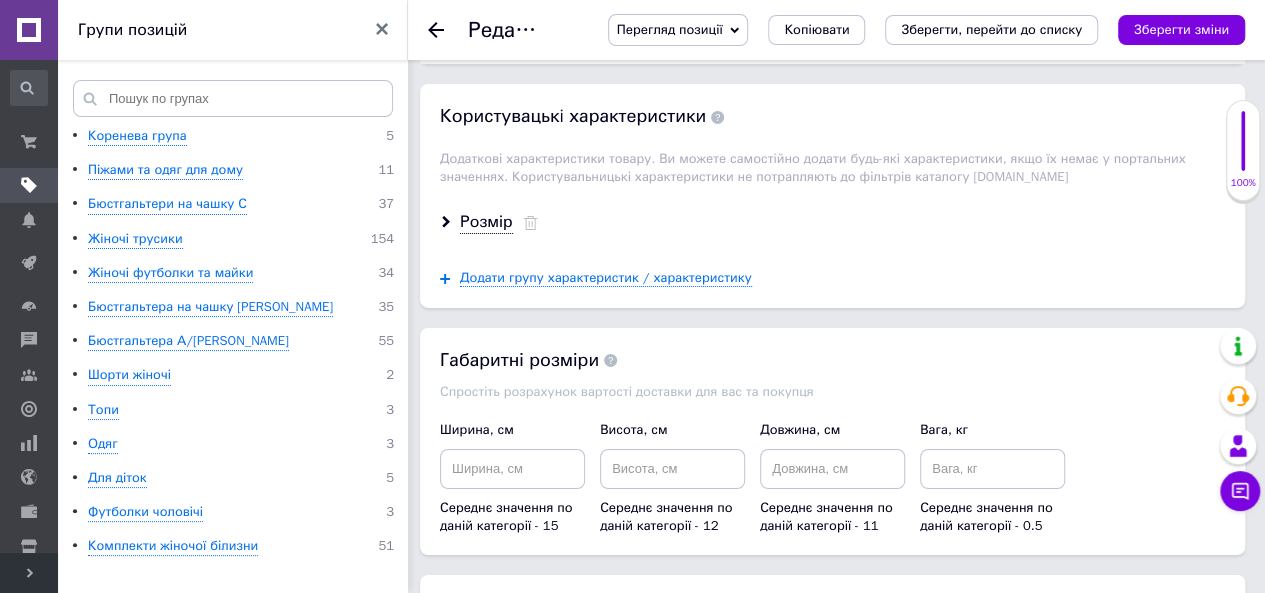 scroll, scrollTop: 3300, scrollLeft: 0, axis: vertical 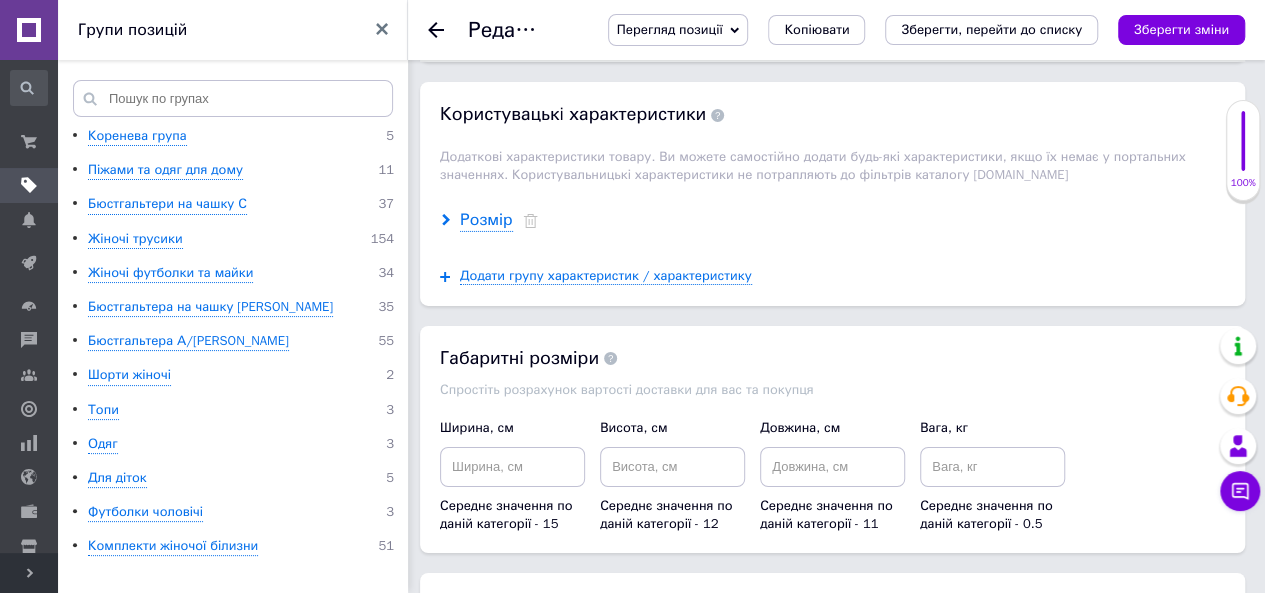 click on "Розмір" at bounding box center [486, 220] 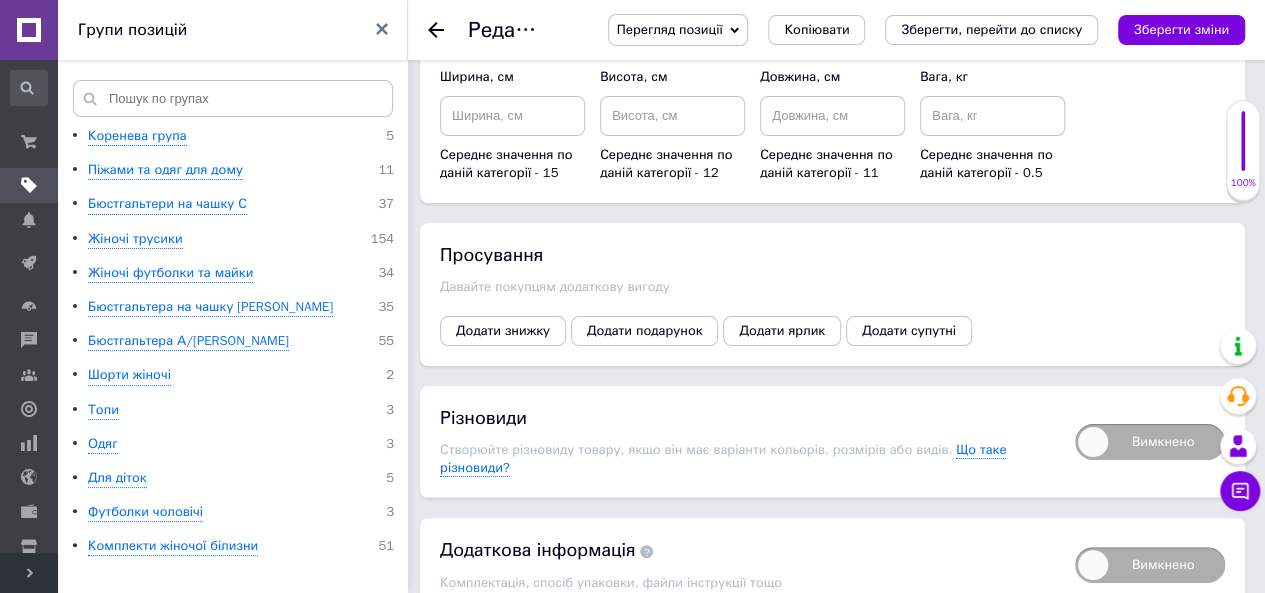 scroll, scrollTop: 3792, scrollLeft: 0, axis: vertical 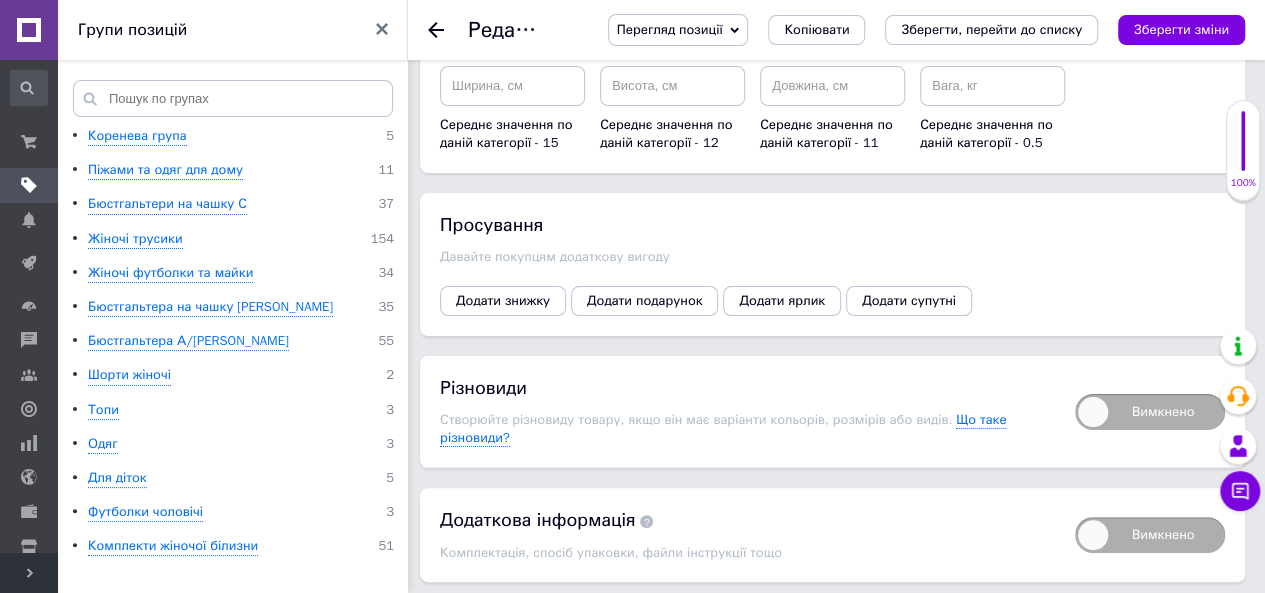 click on "Зберегти зміни" at bounding box center [488, 622] 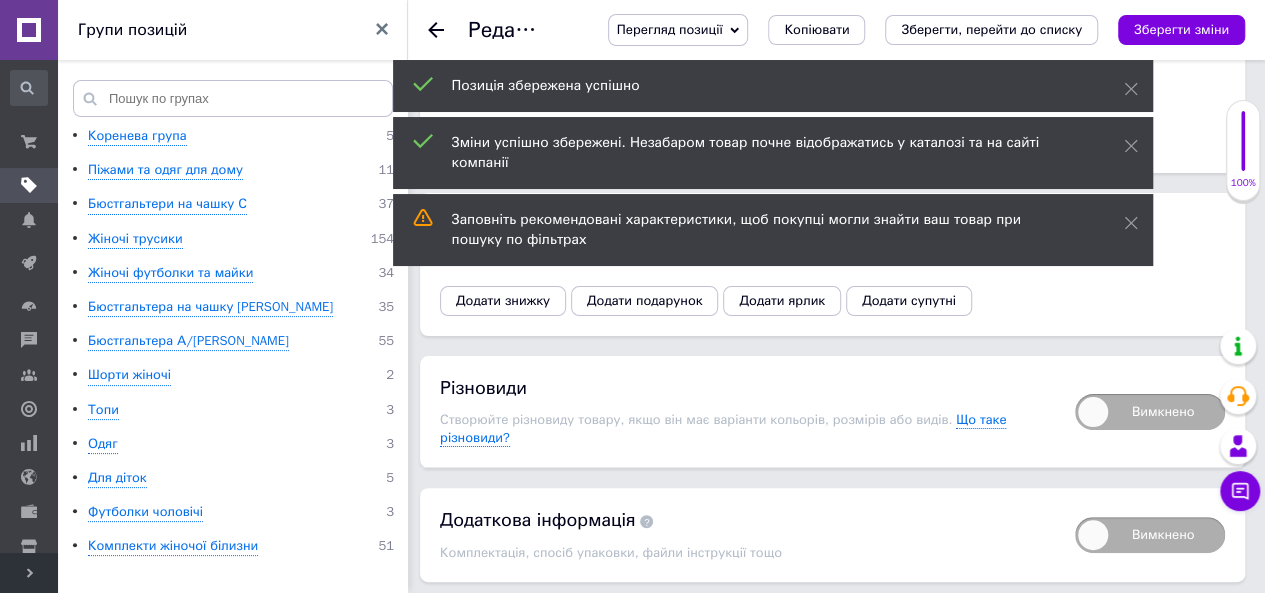 click on "Перегляд позиції" at bounding box center (670, 29) 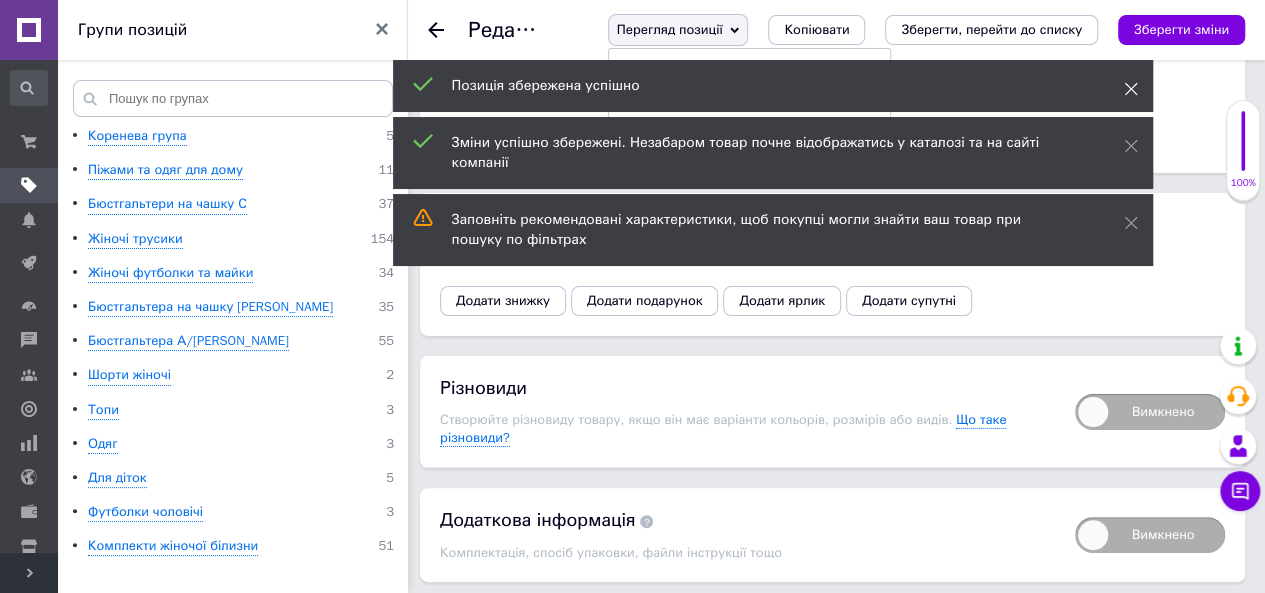 click at bounding box center (1131, 89) 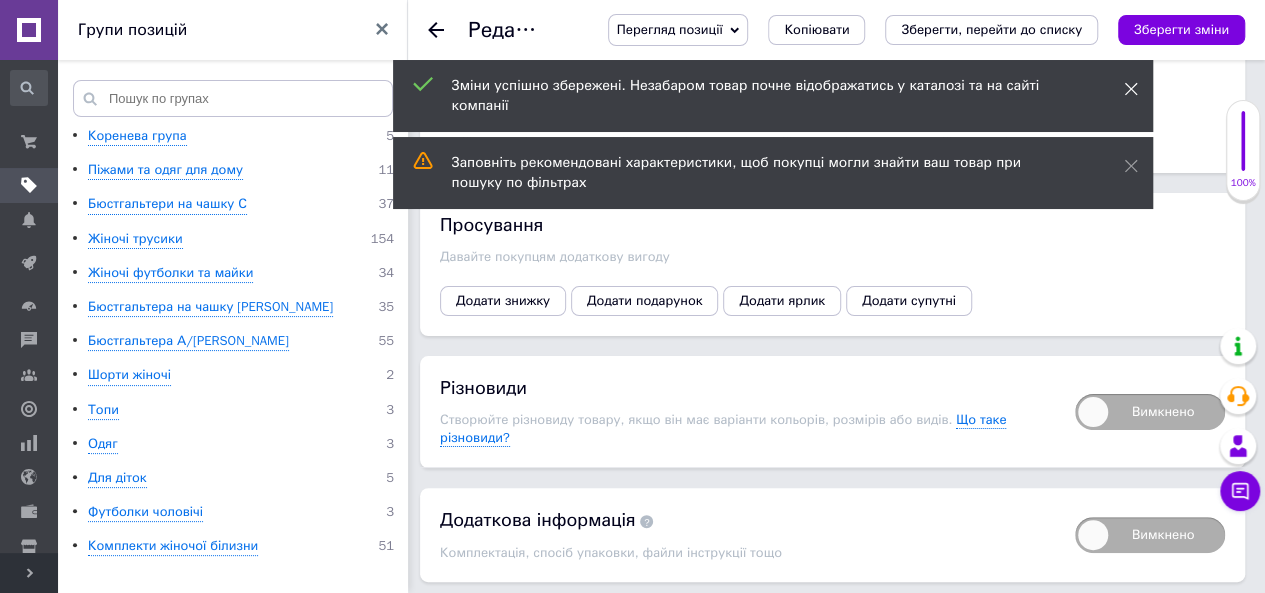 click 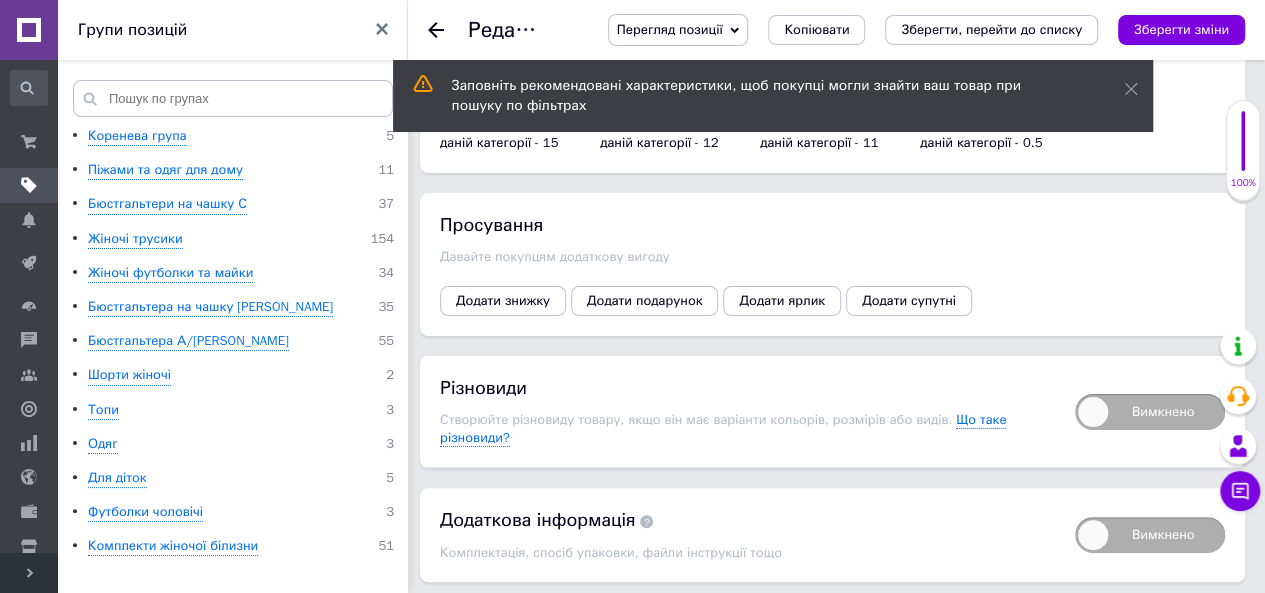 click 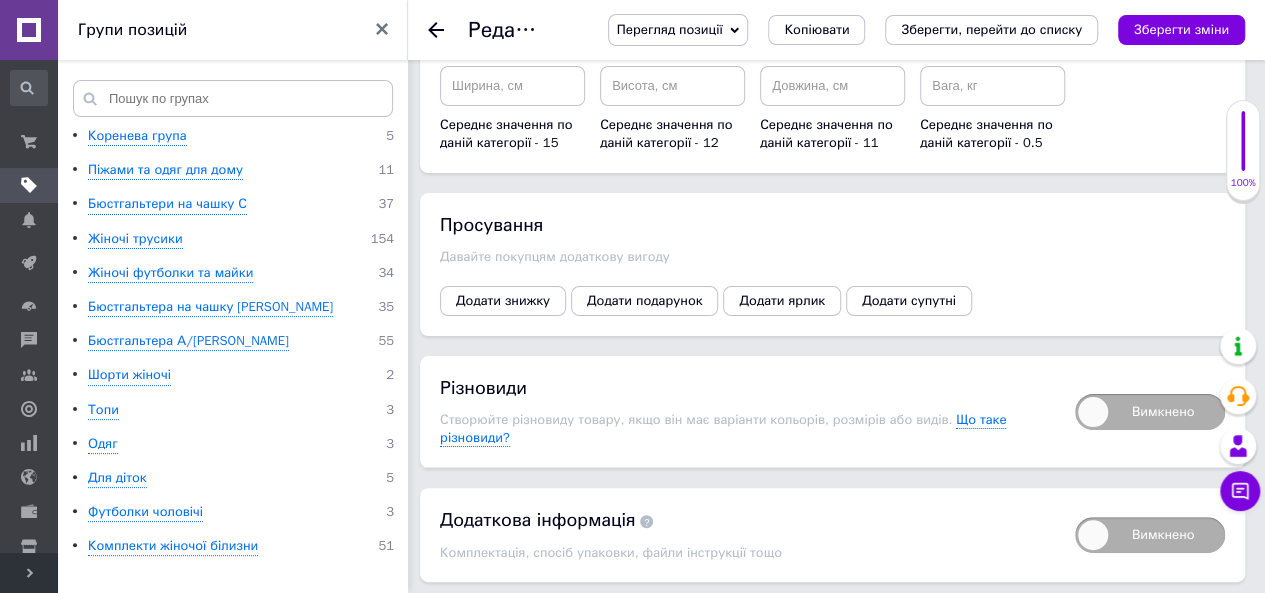 click on "Перегляд позиції" at bounding box center (670, 29) 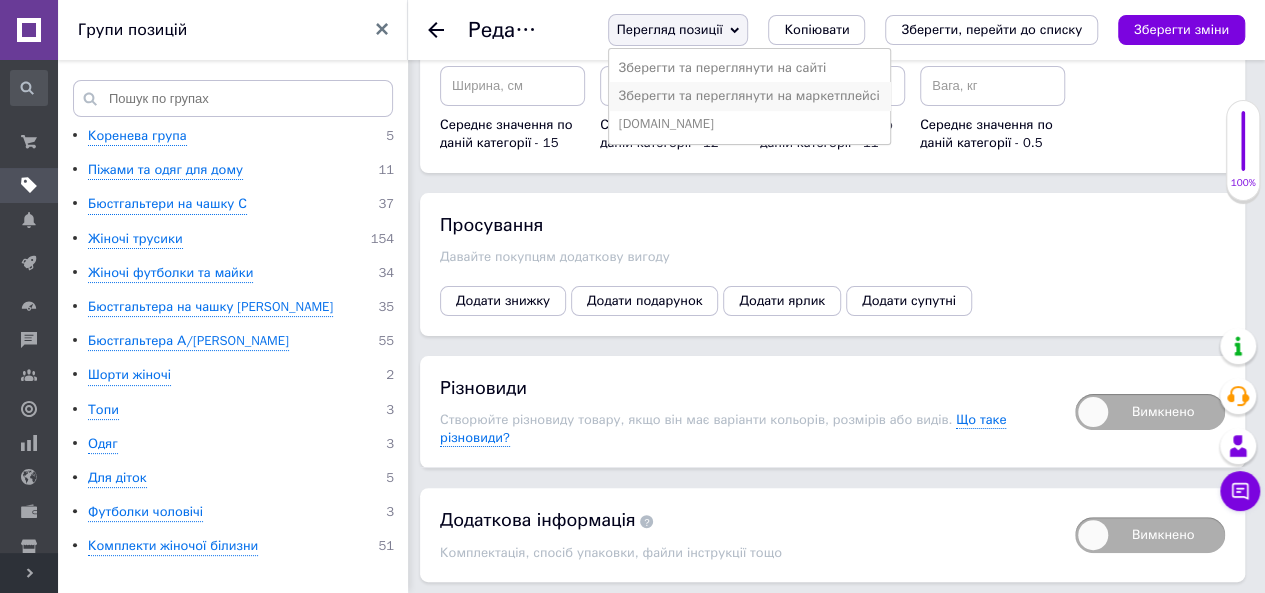 click on "Зберегти та переглянути на маркетплейсі" at bounding box center (749, 96) 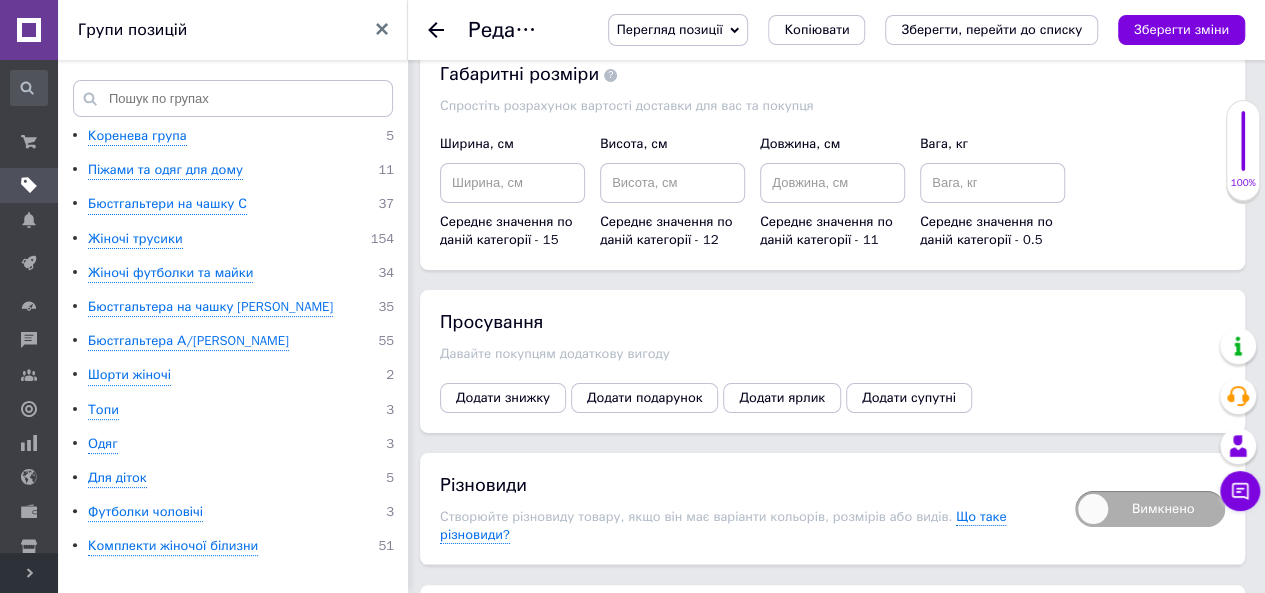 scroll, scrollTop: 3792, scrollLeft: 0, axis: vertical 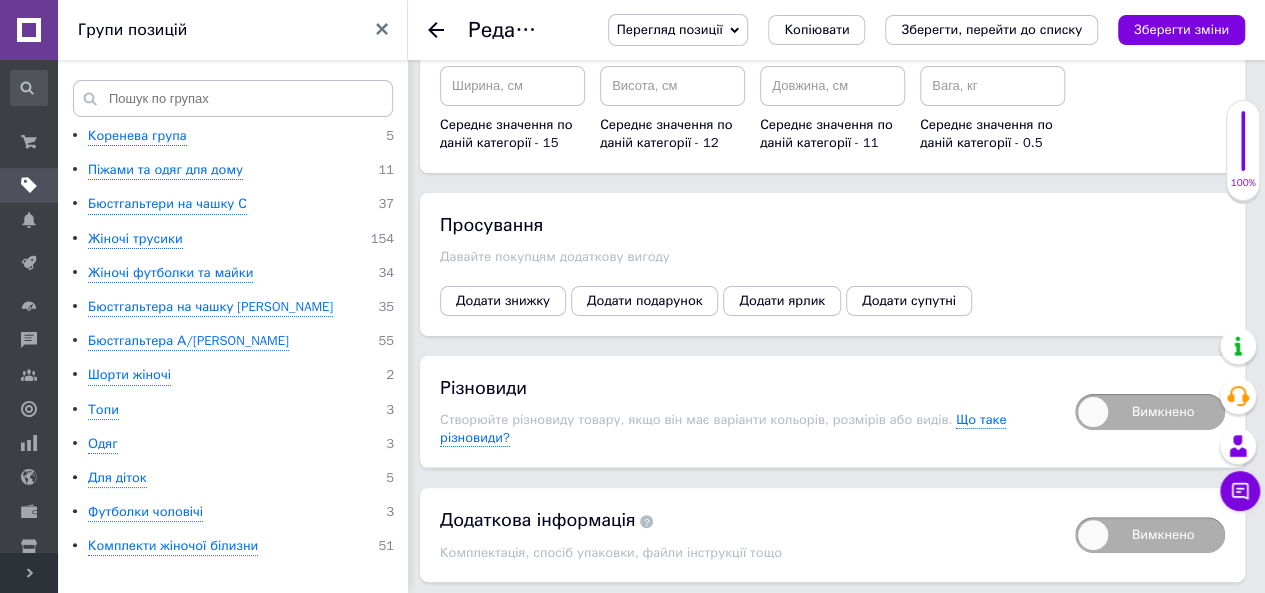 click on "Зберегти зміни" at bounding box center [488, 622] 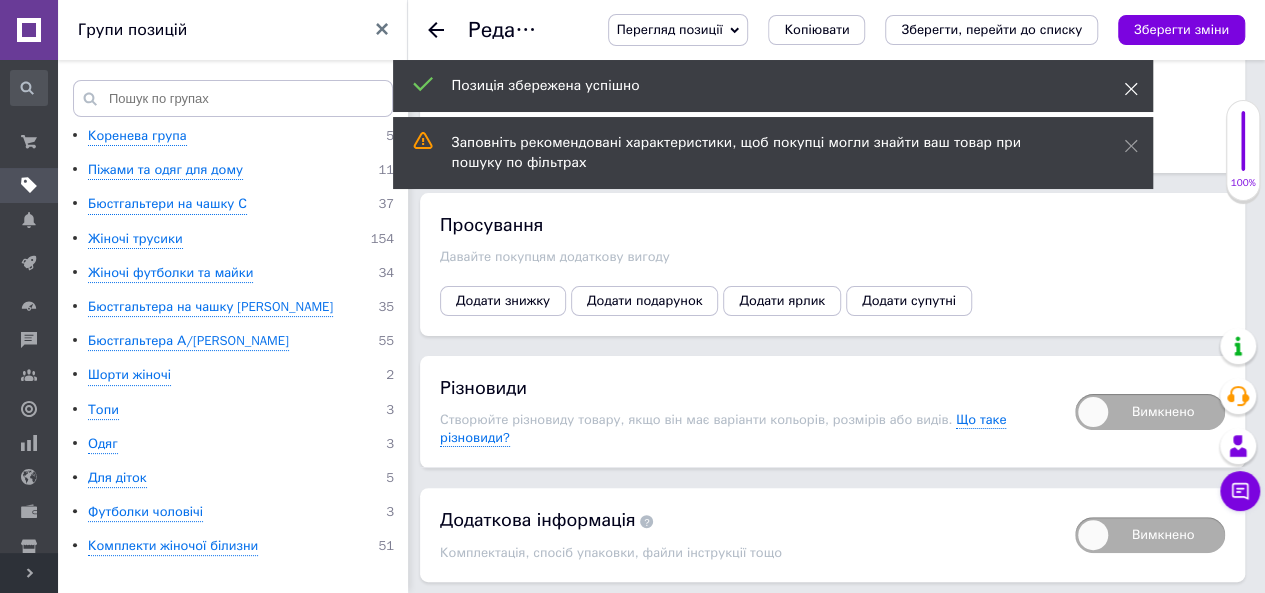 click 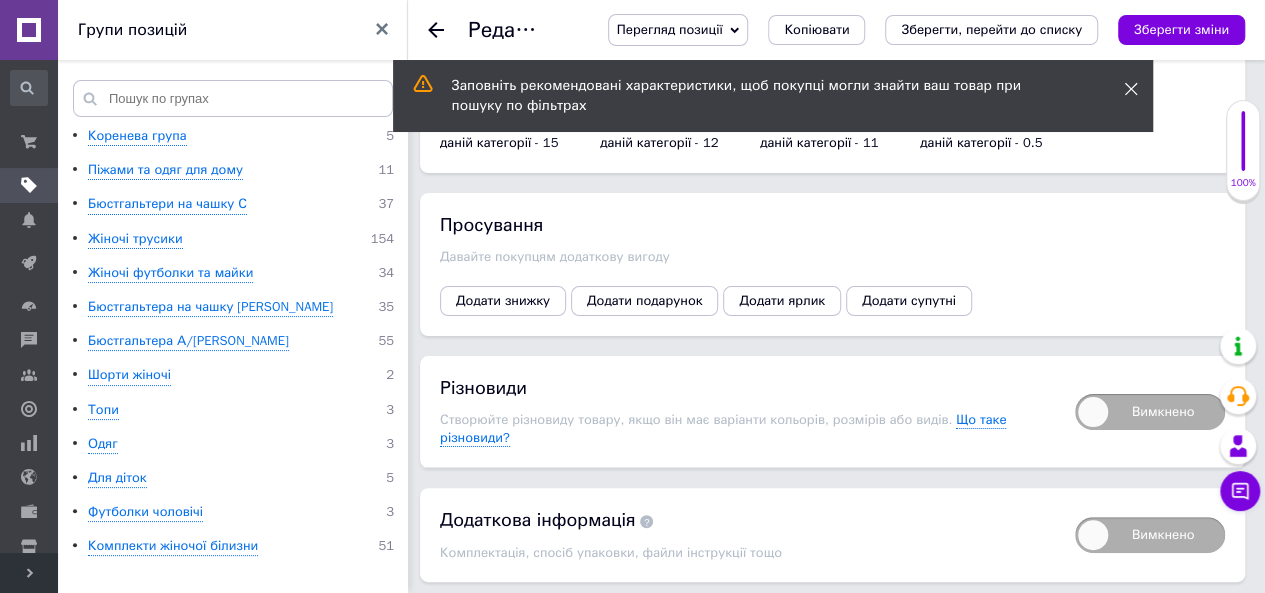 click 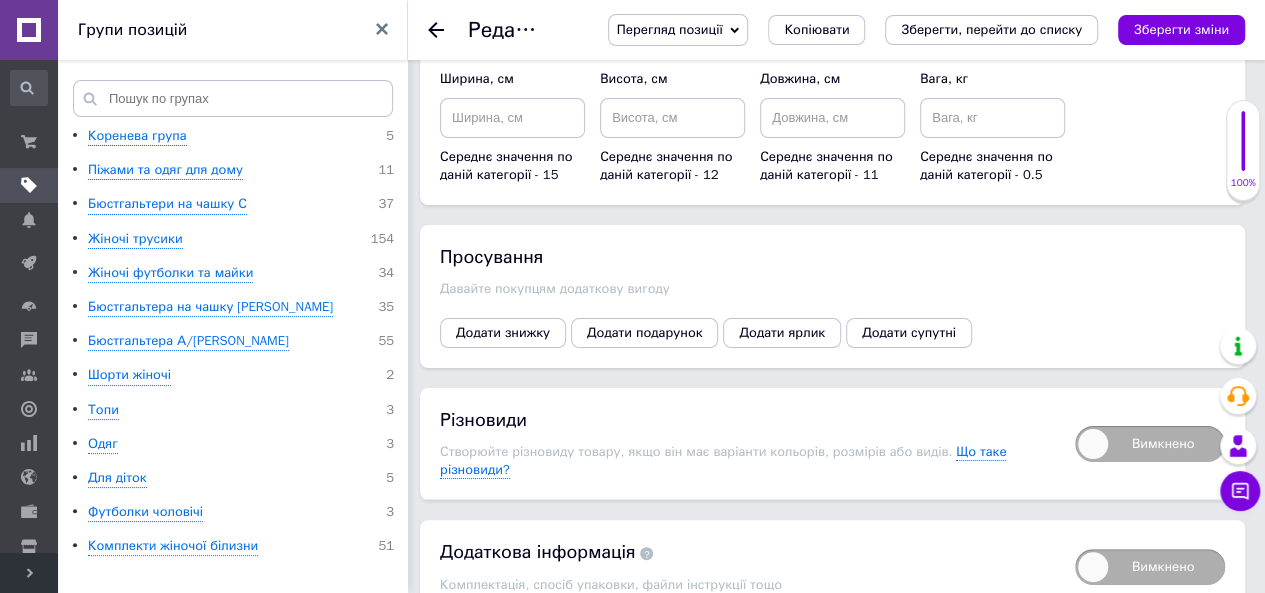 scroll, scrollTop: 3792, scrollLeft: 0, axis: vertical 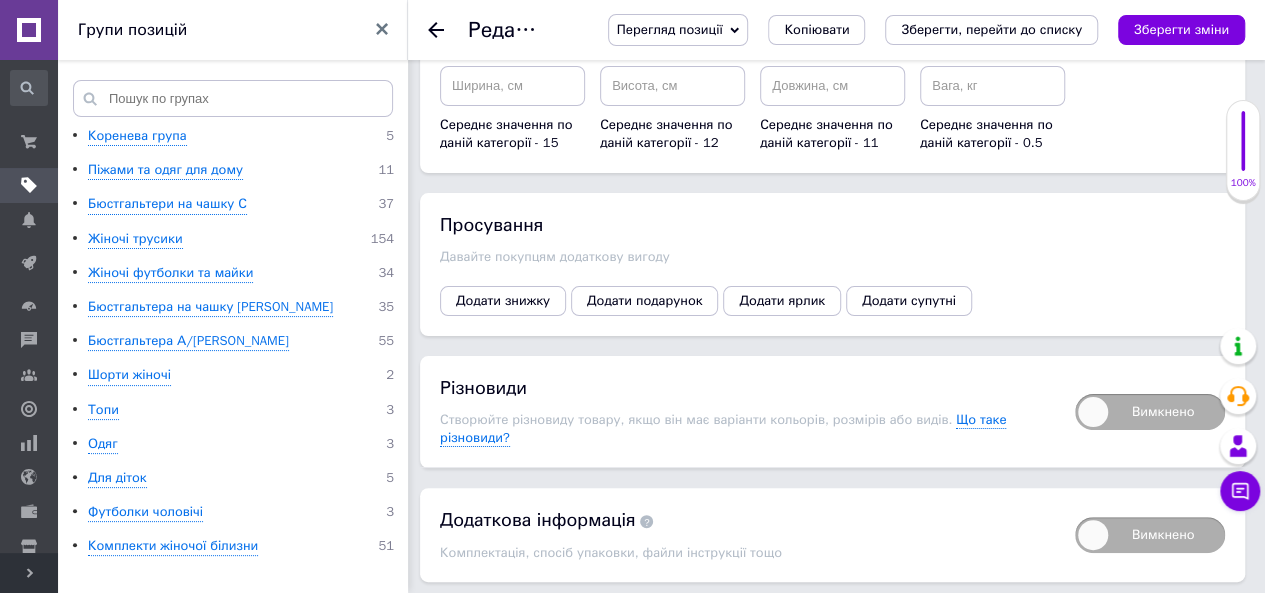 click on "Зберегти, перейти до списку" at bounding box center [688, 621] 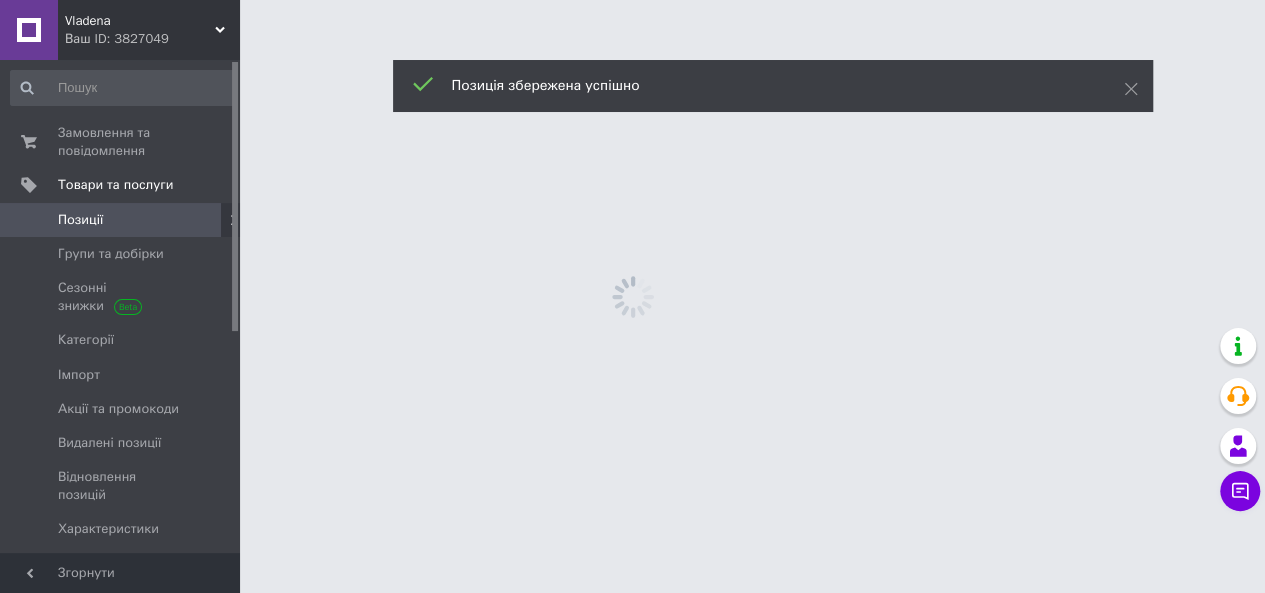scroll, scrollTop: 0, scrollLeft: 0, axis: both 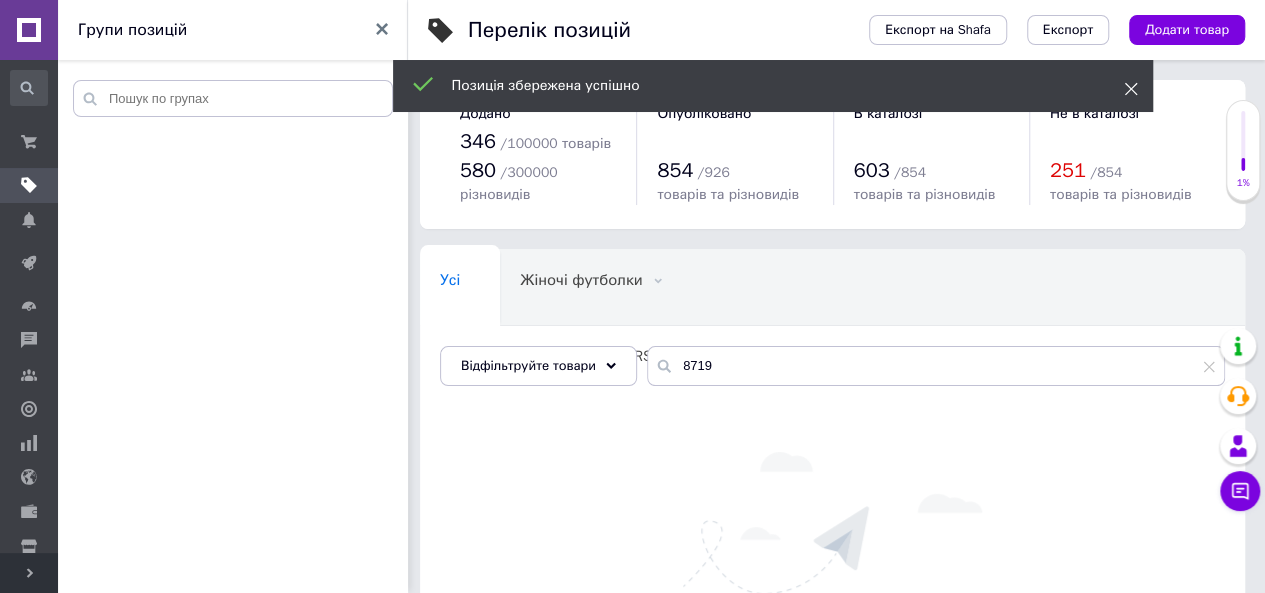 click 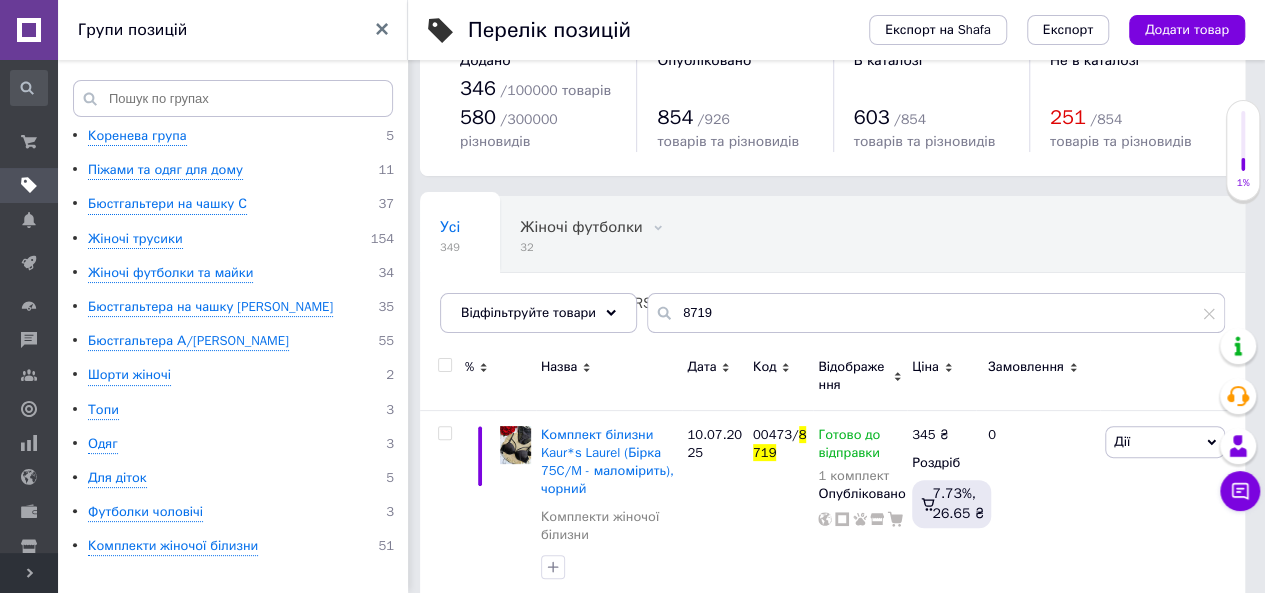 scroll, scrollTop: 82, scrollLeft: 0, axis: vertical 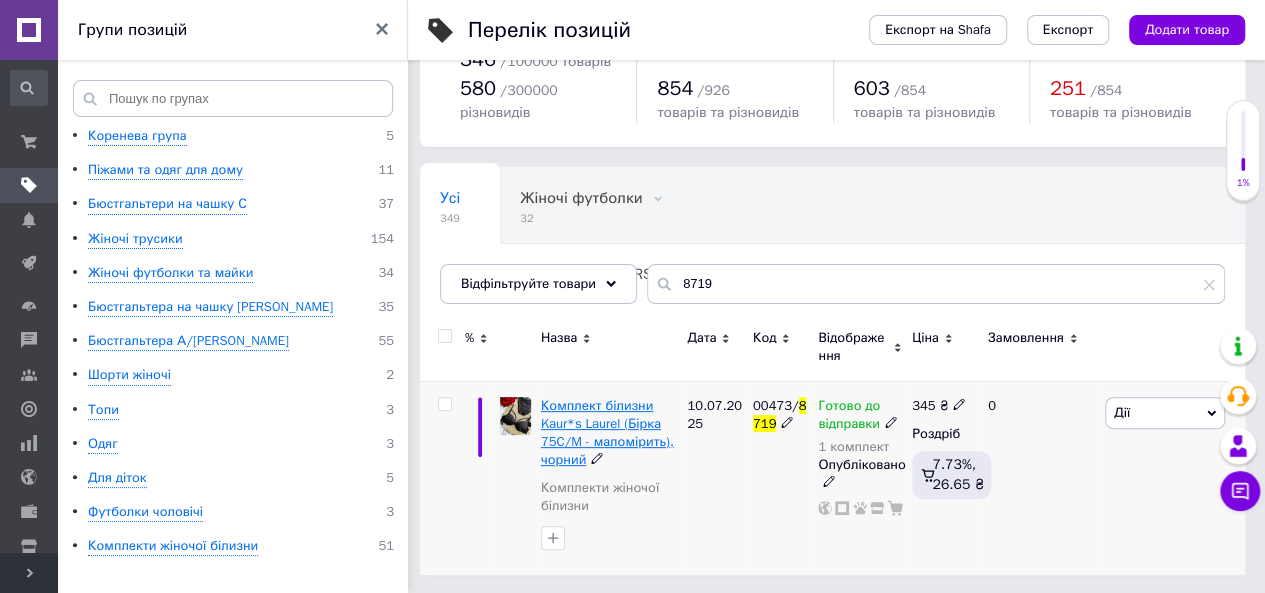 click on "Комплект білизни Kaur*s Laurel (Бірка 75C/M - маломірить), чорний" at bounding box center [607, 433] 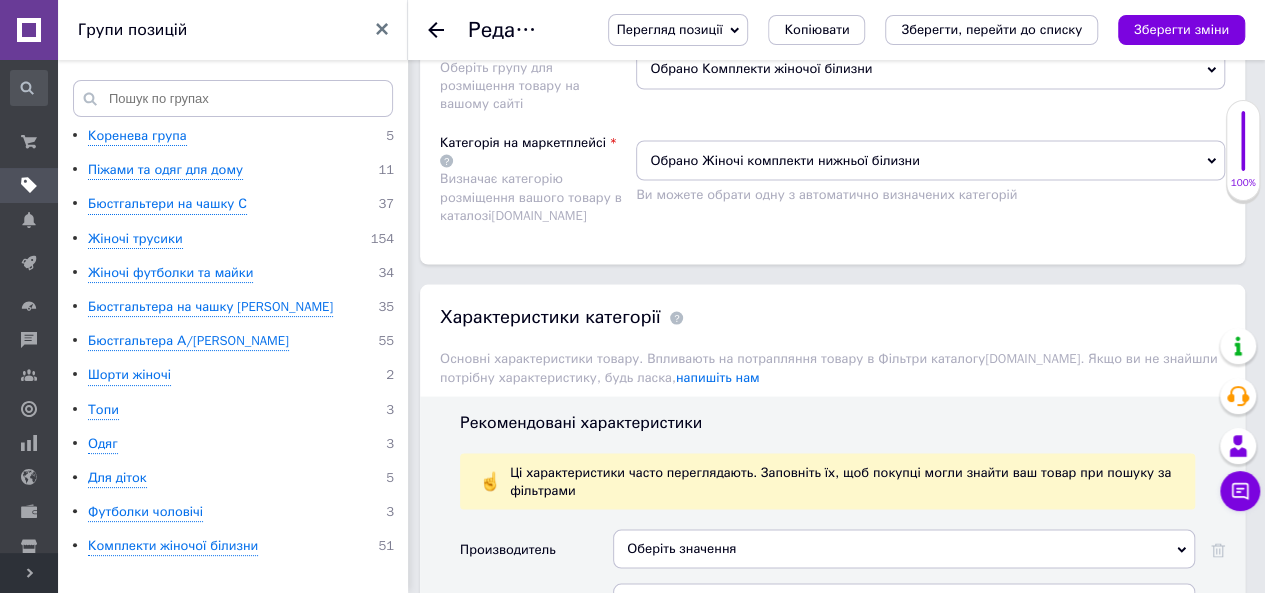 scroll, scrollTop: 1900, scrollLeft: 0, axis: vertical 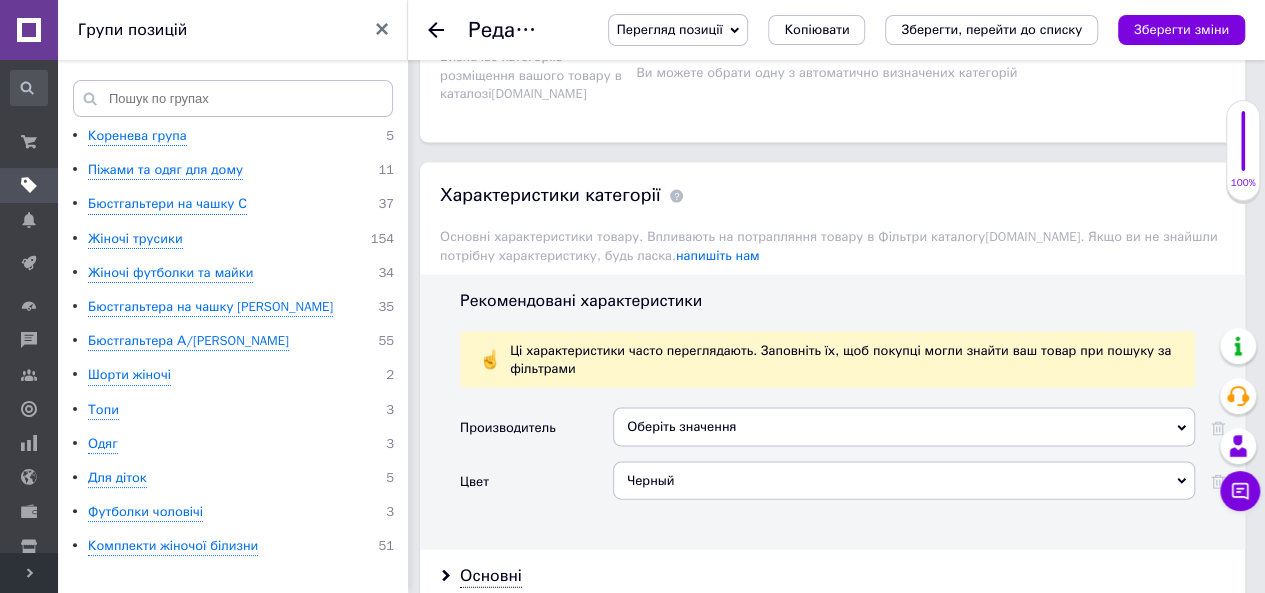 click on "Оберіть значення" at bounding box center [904, 427] 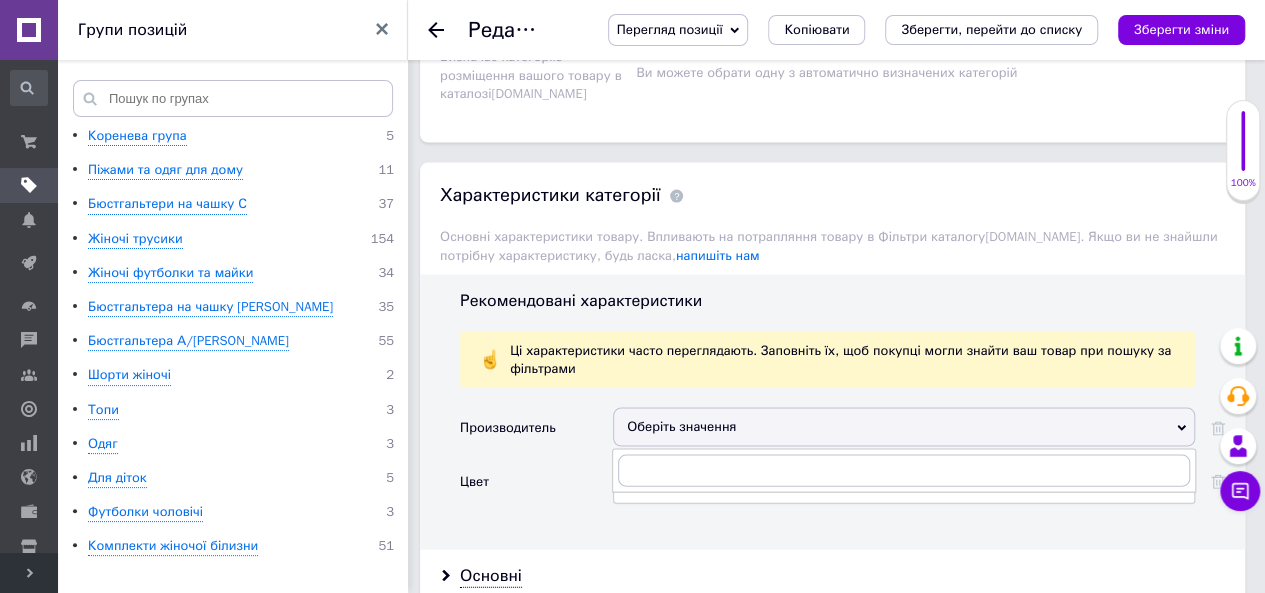 click on "Оберіть значення" at bounding box center (904, 427) 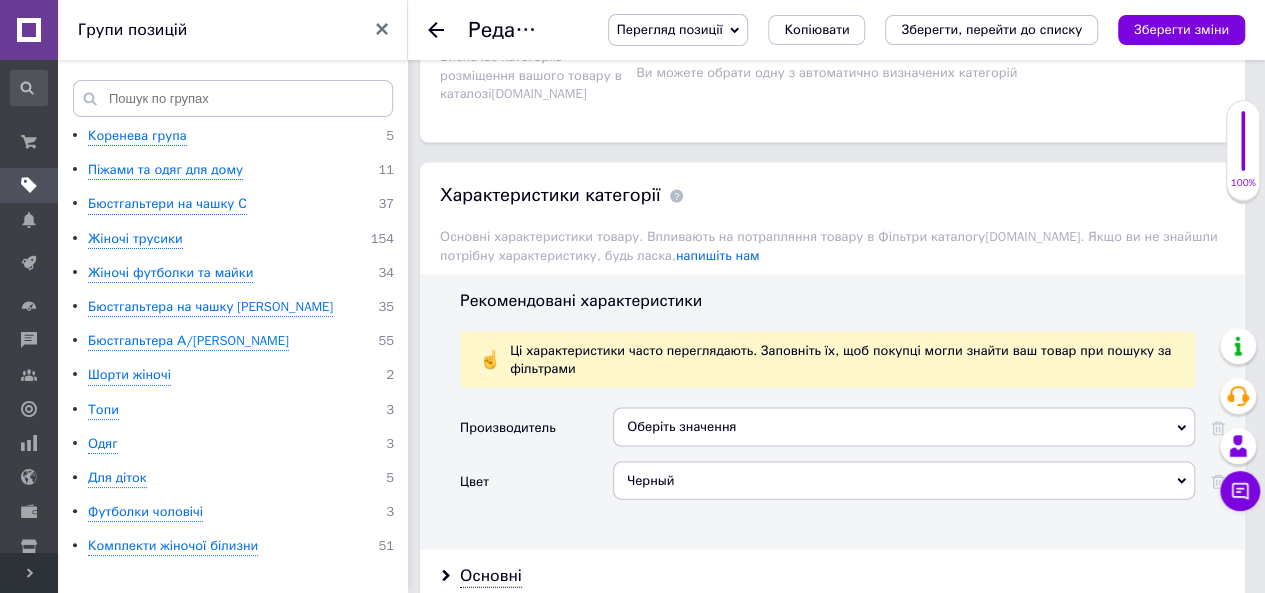 click on "Оберіть значення" at bounding box center [904, 427] 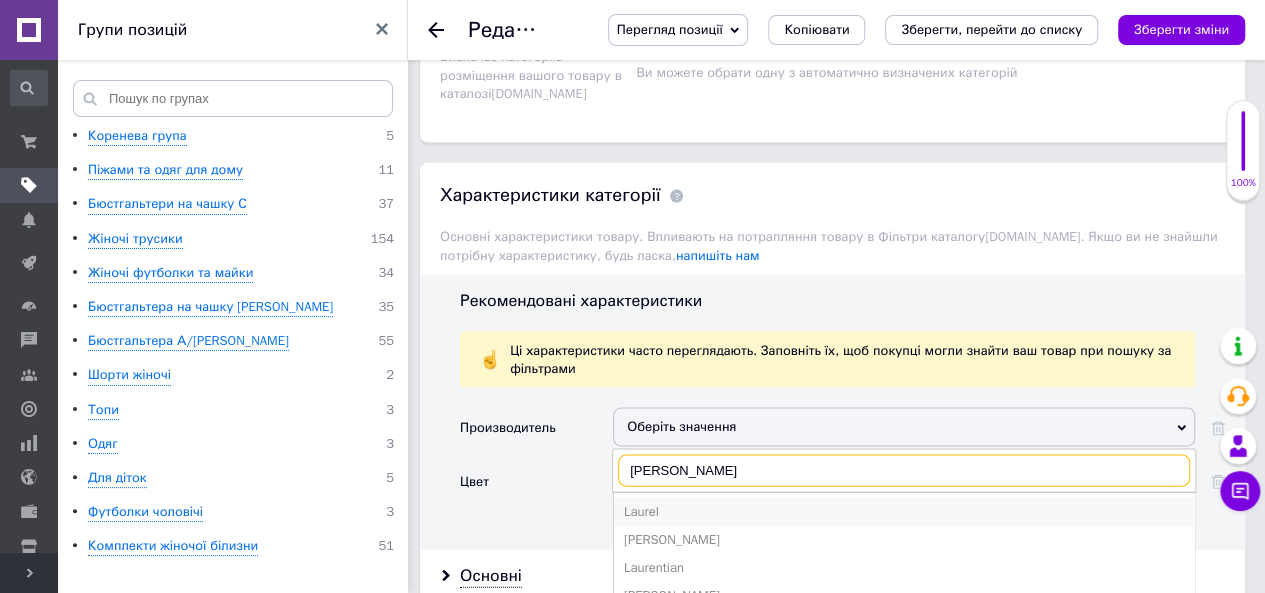 type on "[PERSON_NAME]" 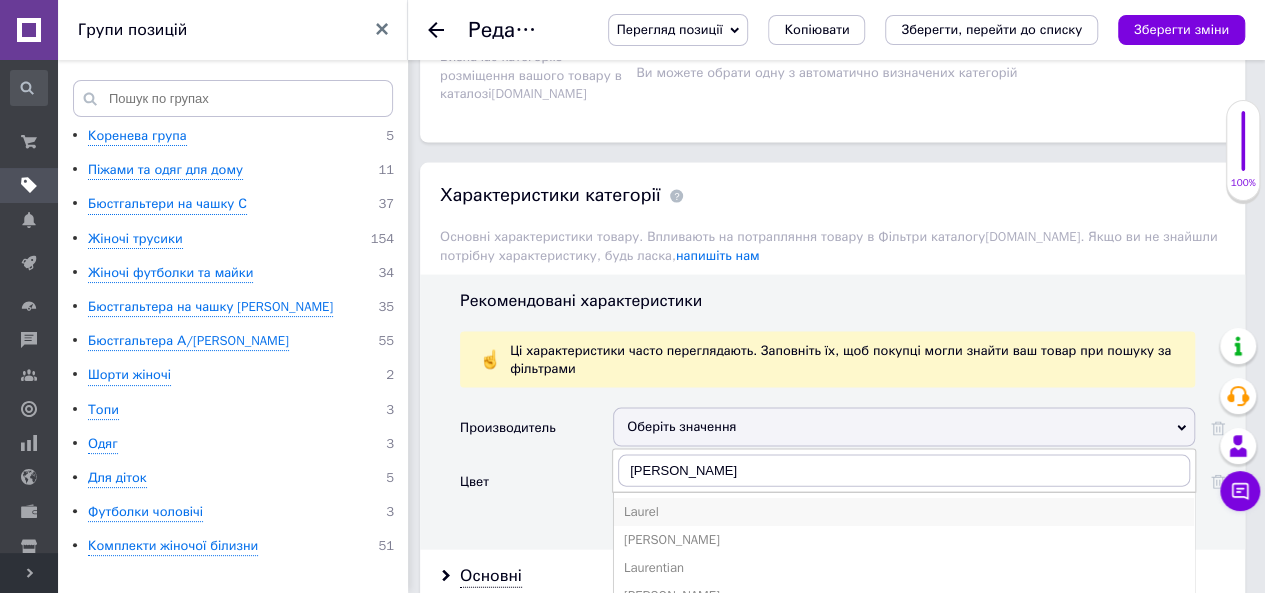 click on "Laurel" at bounding box center (904, 512) 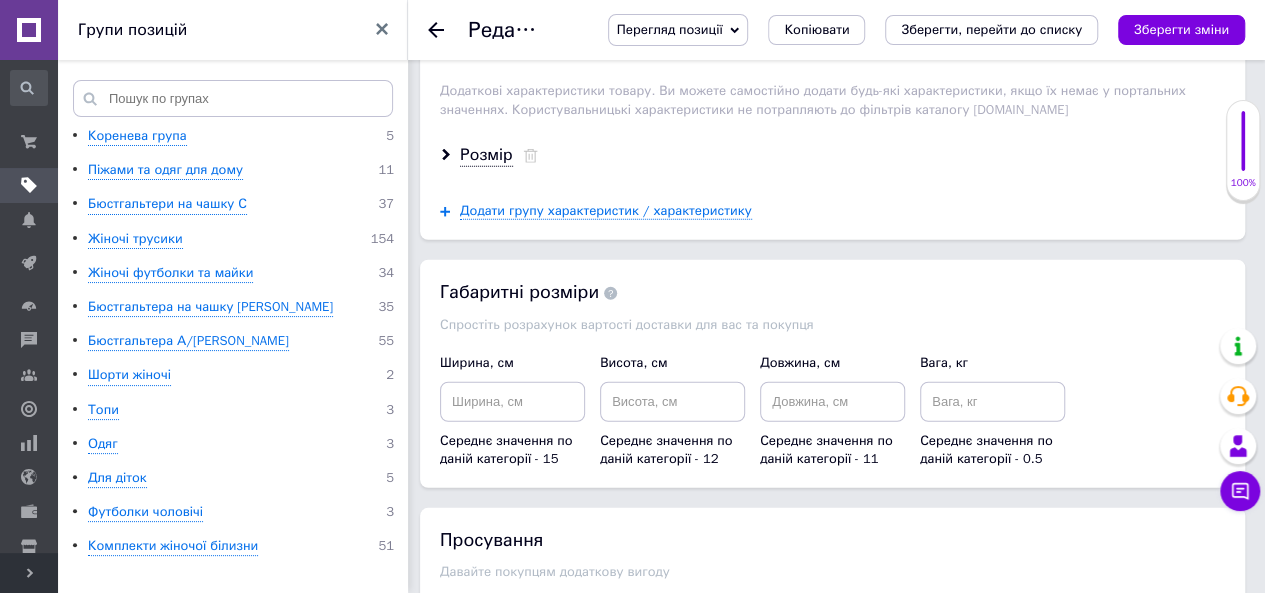 scroll, scrollTop: 2817, scrollLeft: 0, axis: vertical 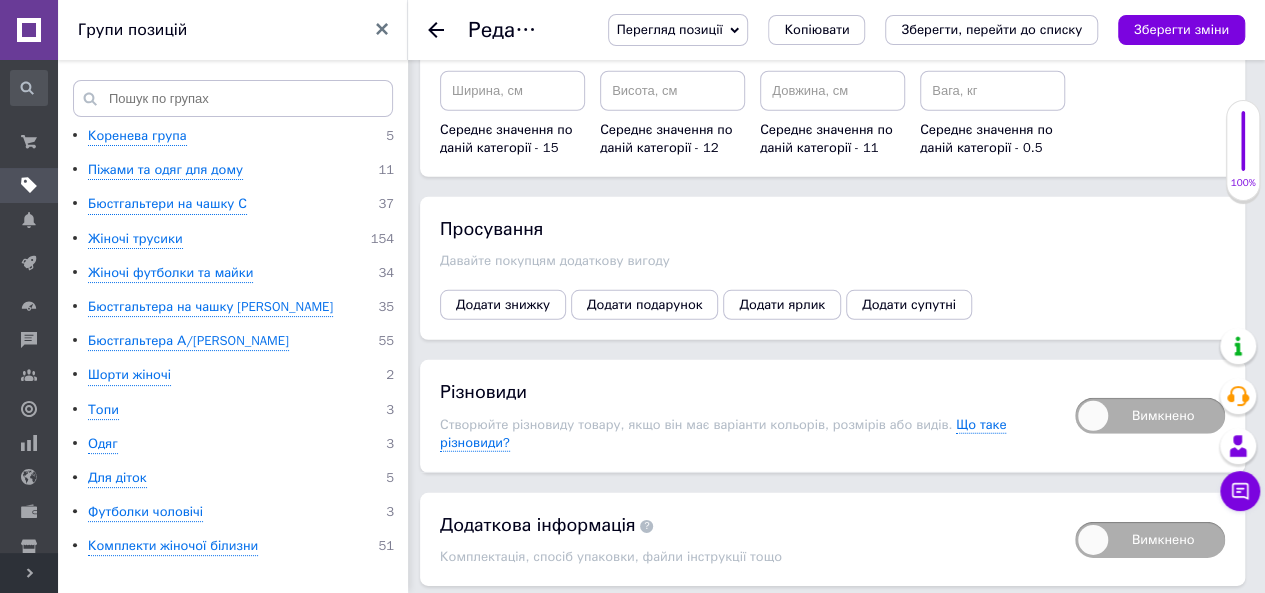 click on "Зберегти зміни" at bounding box center [488, 626] 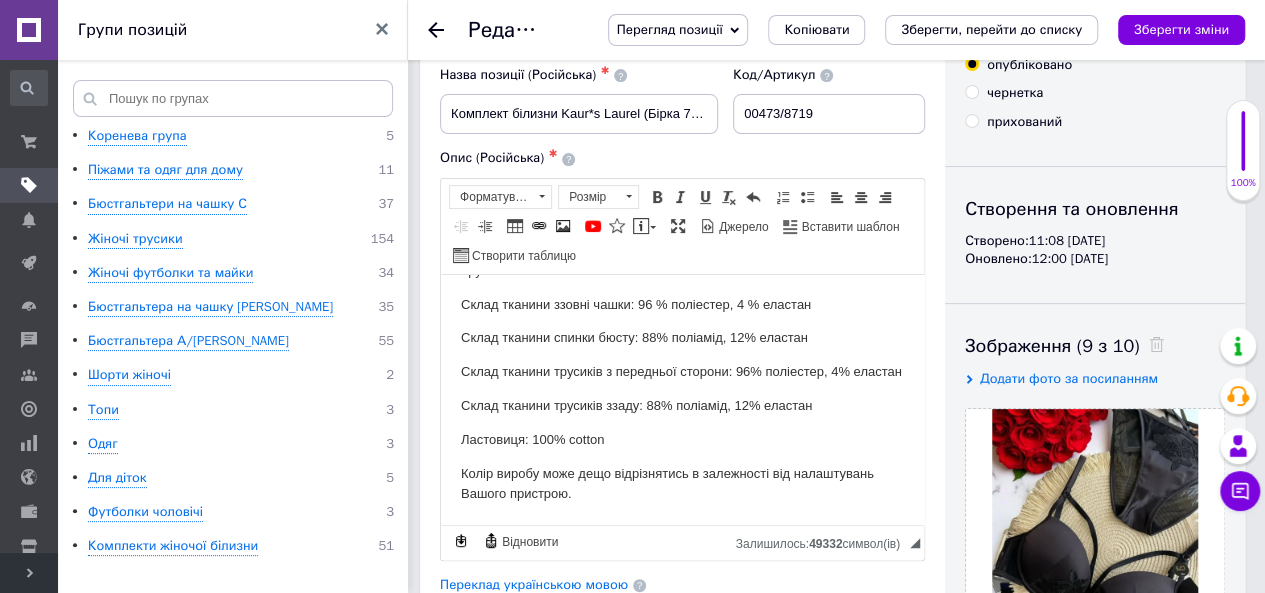 scroll, scrollTop: 0, scrollLeft: 0, axis: both 